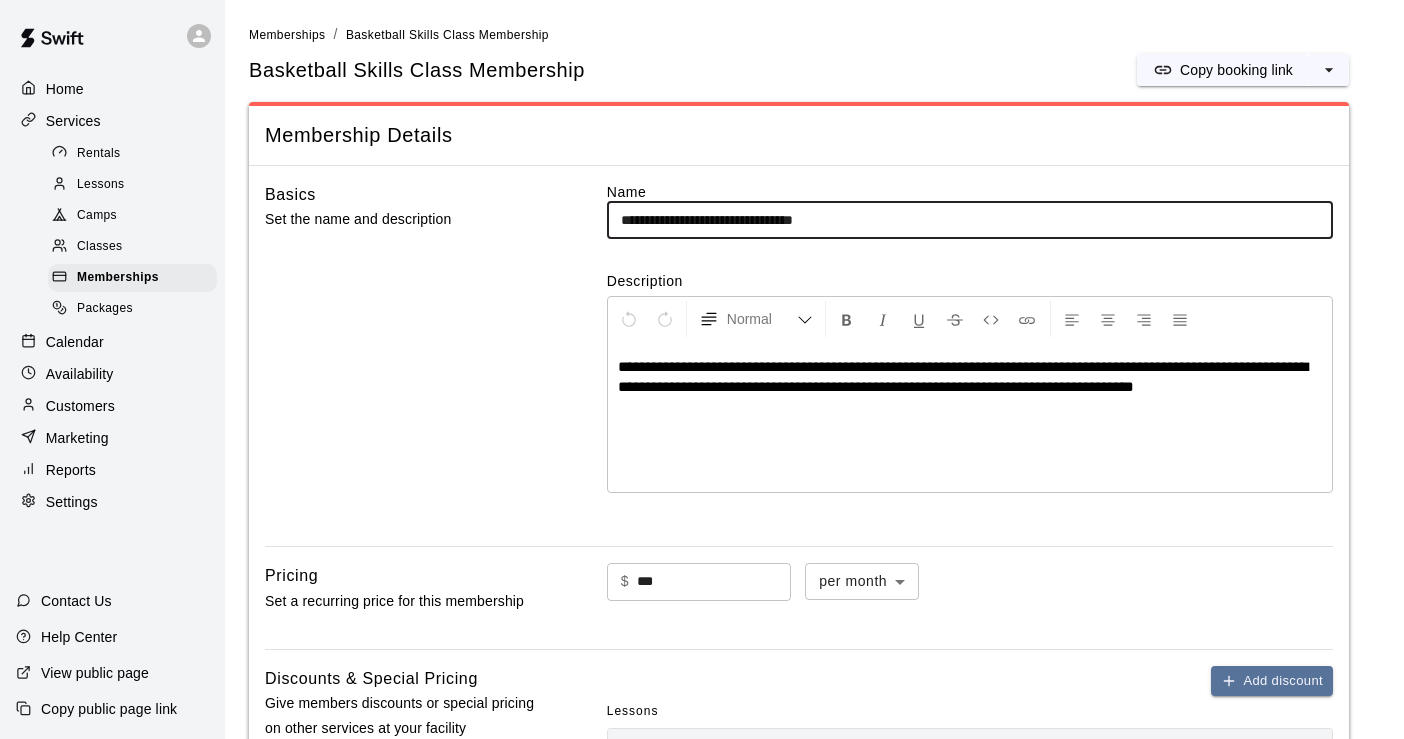 scroll, scrollTop: 0, scrollLeft: 0, axis: both 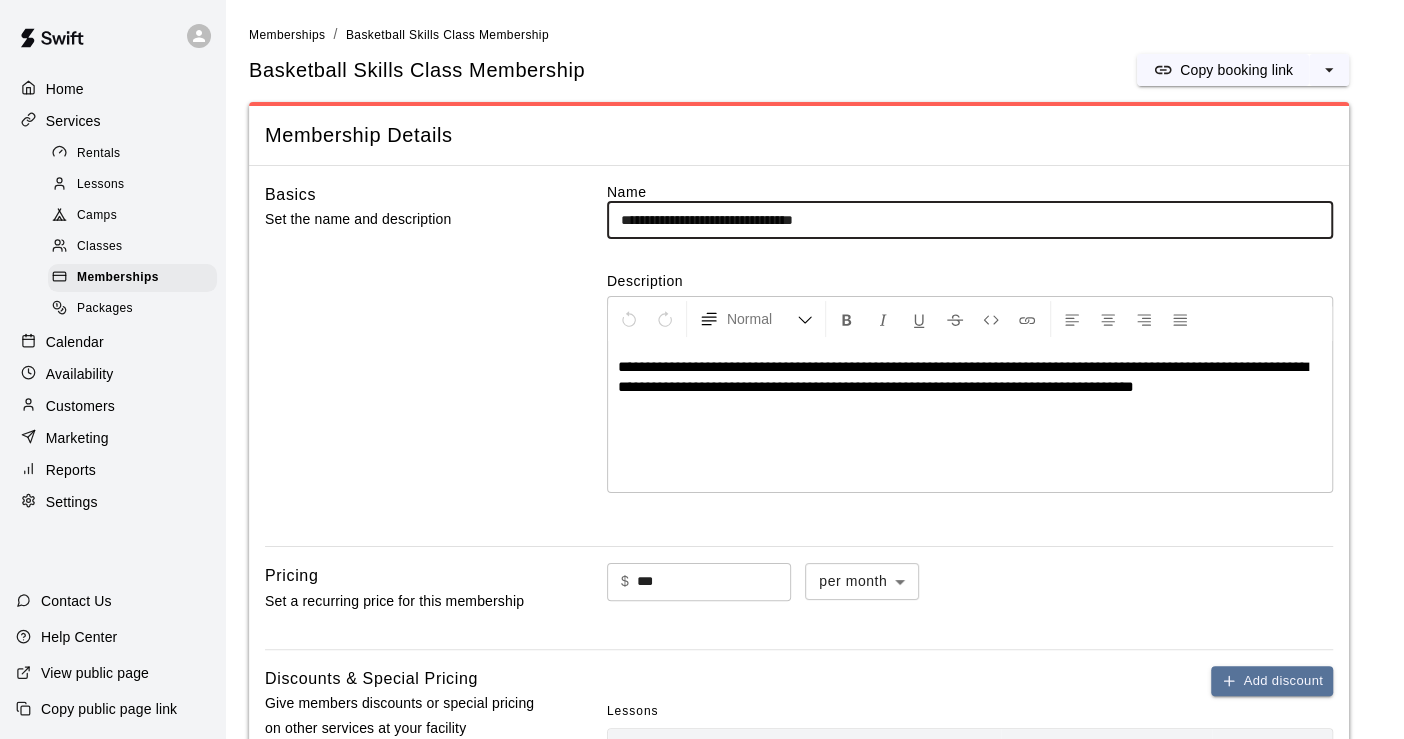 click on "Camps" at bounding box center [97, 216] 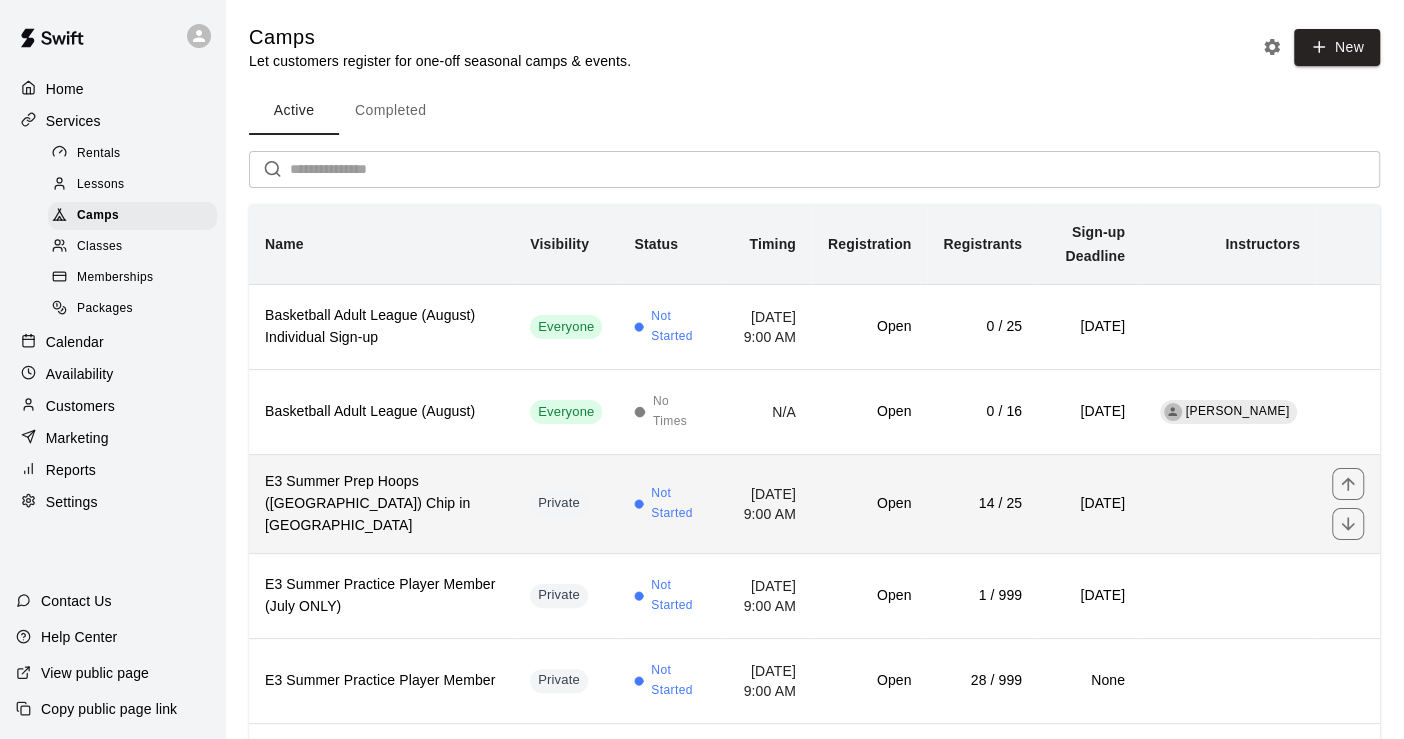click on "Open" at bounding box center [869, 504] 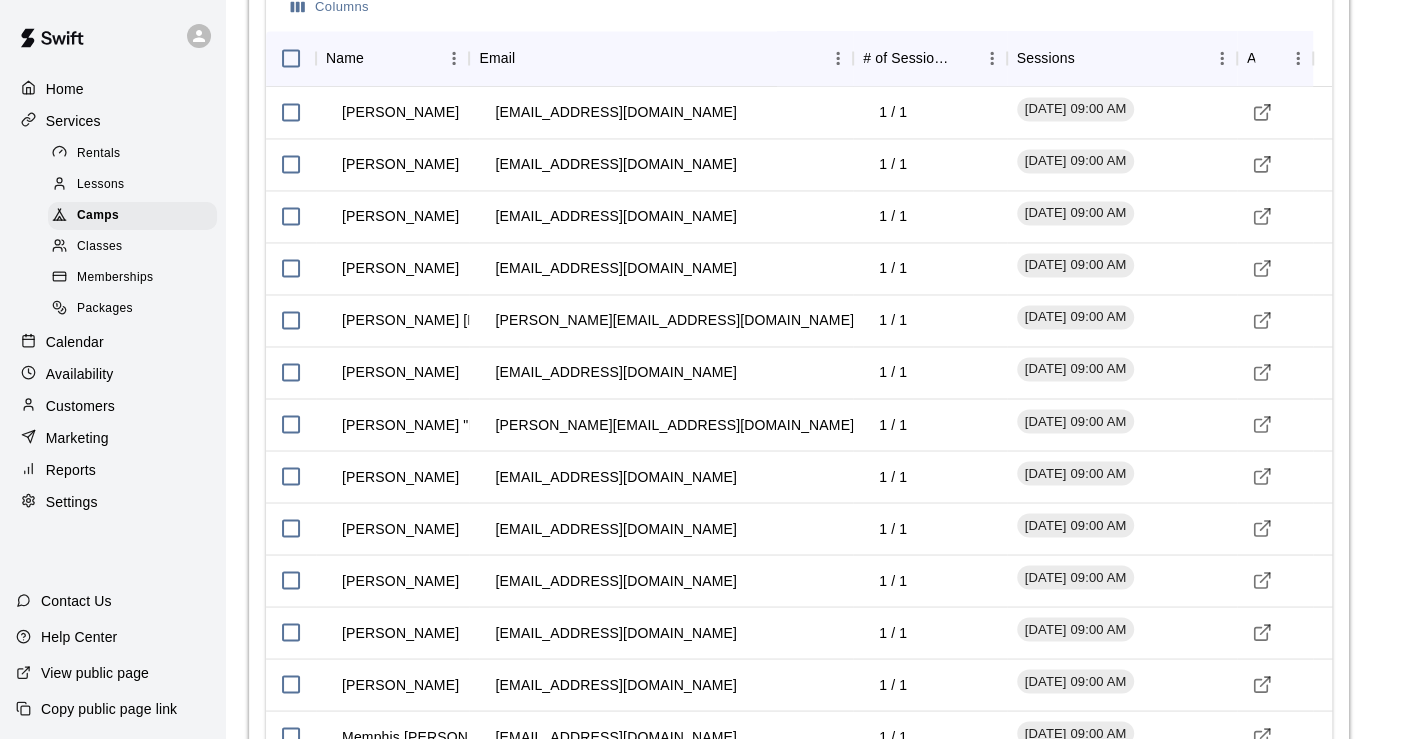 scroll, scrollTop: 2000, scrollLeft: 0, axis: vertical 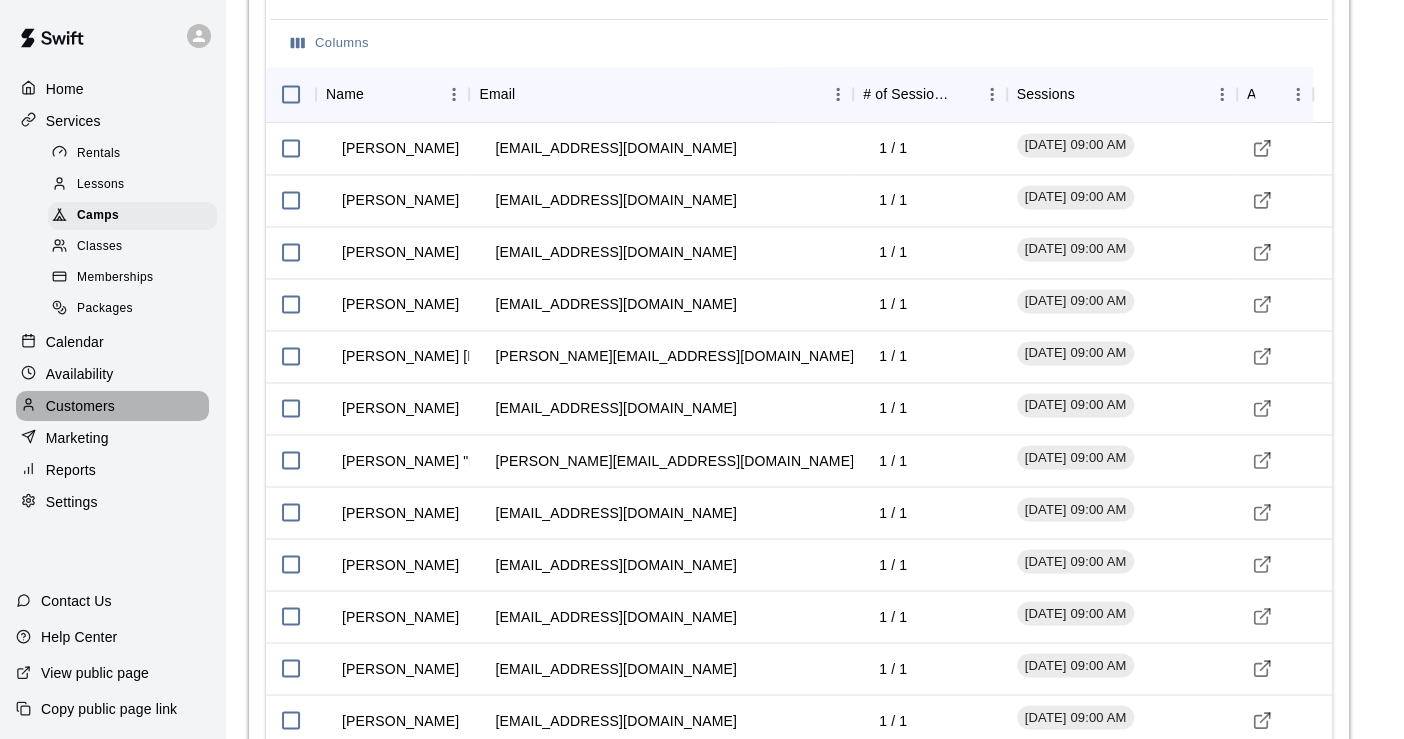 click on "Customers" at bounding box center (80, 406) 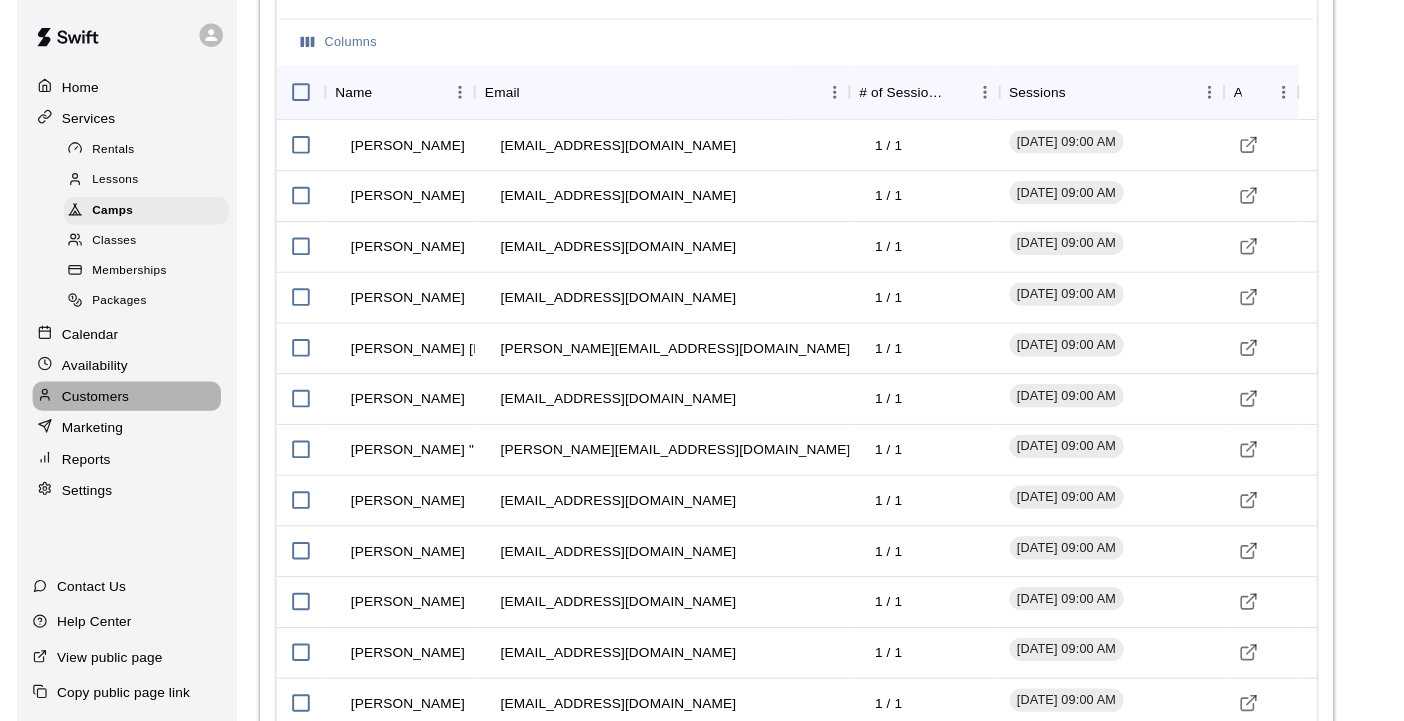 scroll, scrollTop: 0, scrollLeft: 0, axis: both 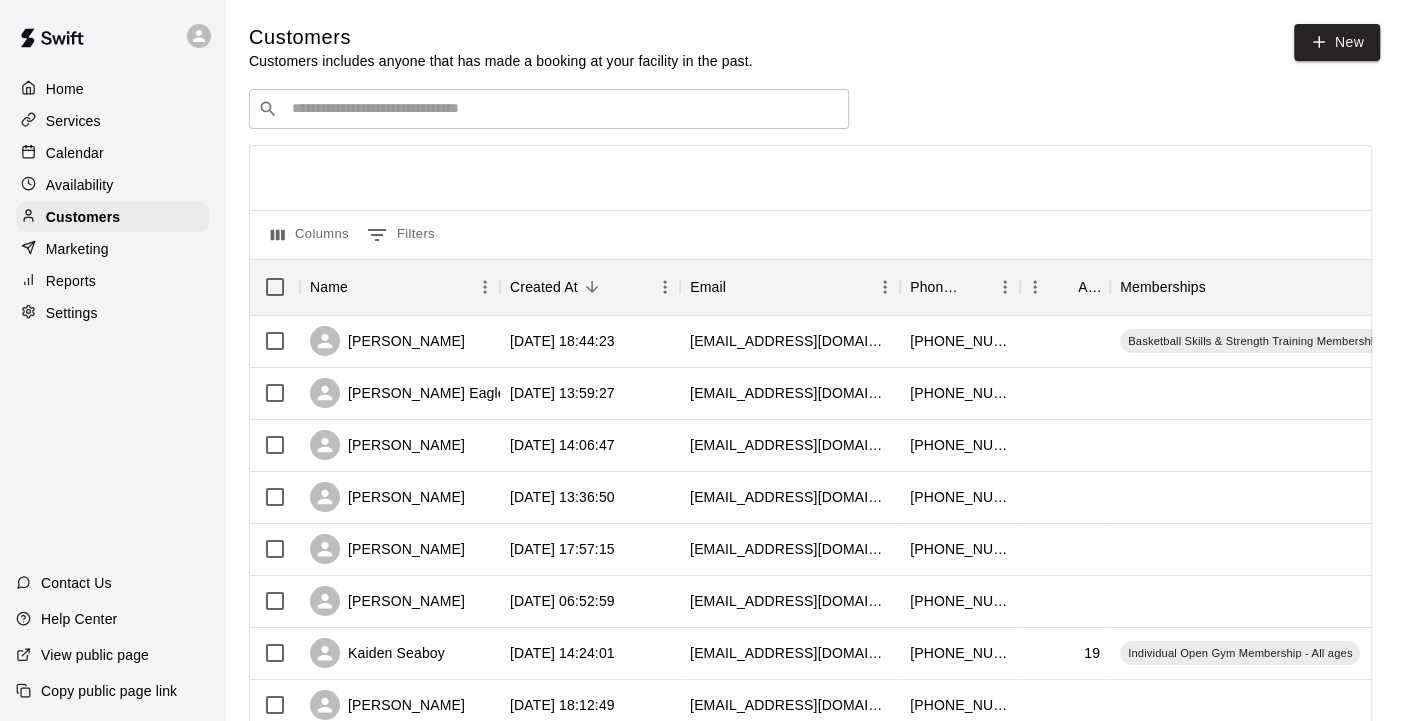 click at bounding box center (563, 109) 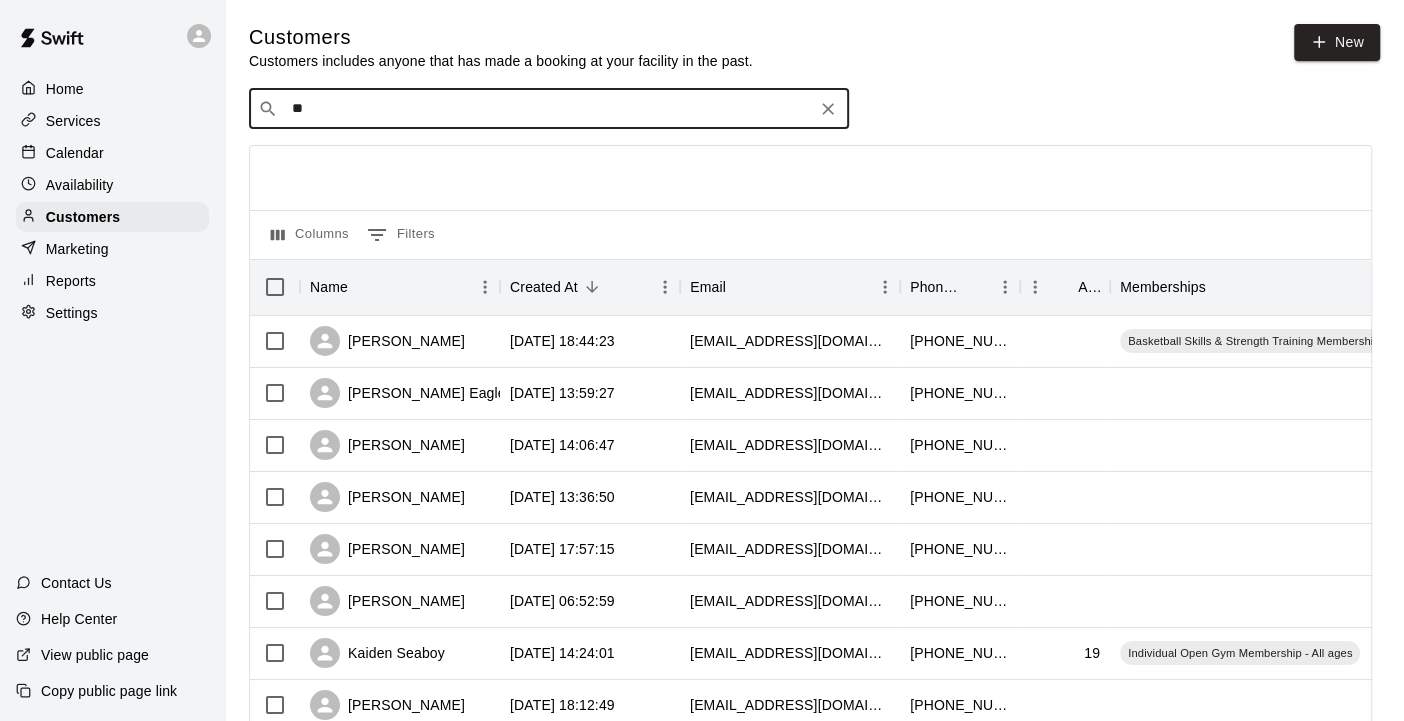 type on "***" 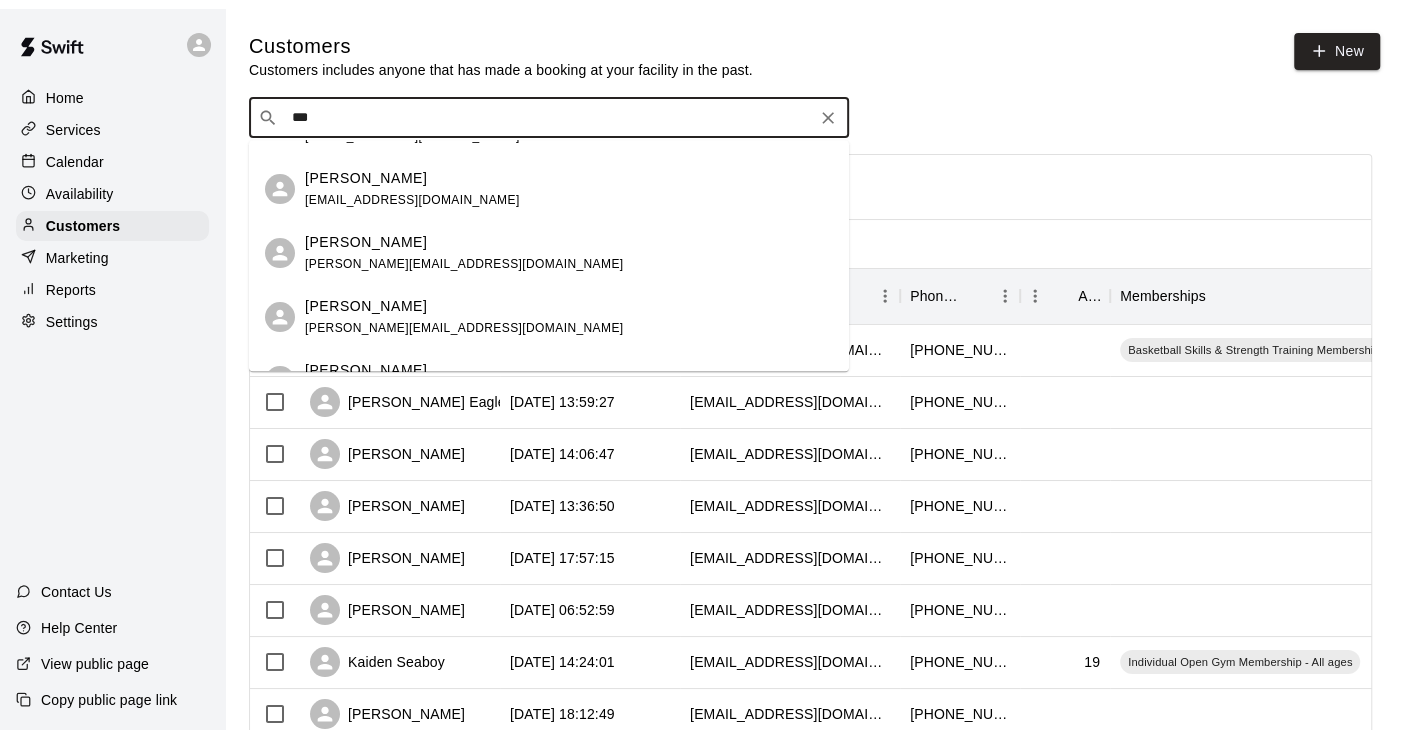 scroll, scrollTop: 222, scrollLeft: 0, axis: vertical 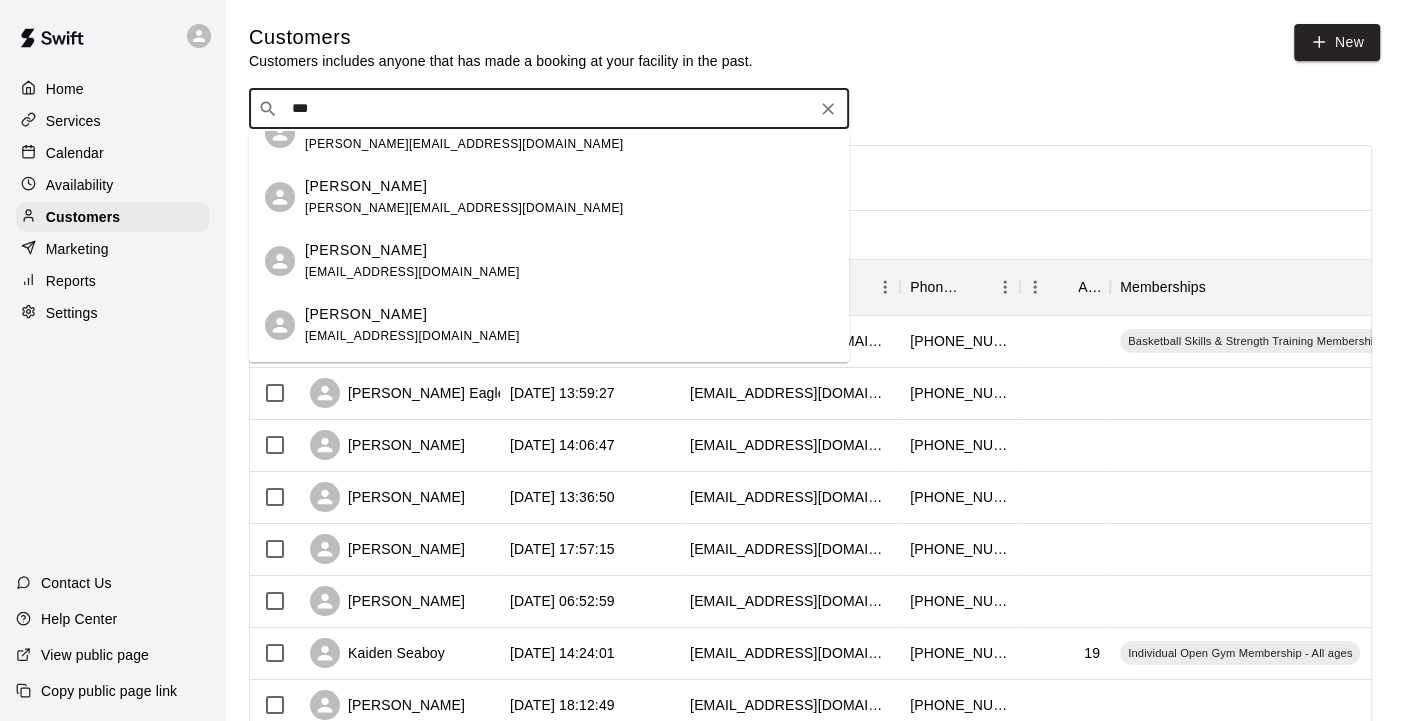 click on "[PERSON_NAME]" at bounding box center (412, 250) 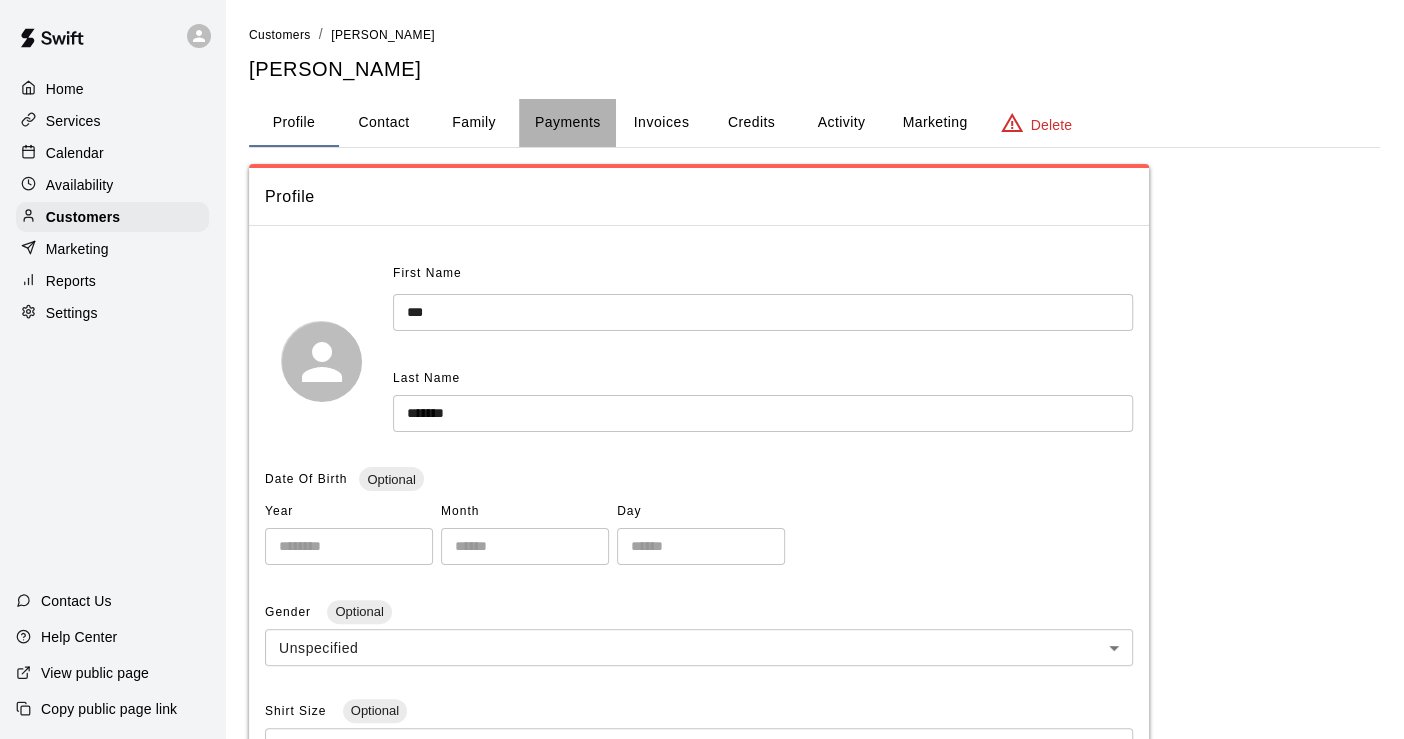 click on "Payments" at bounding box center [567, 123] 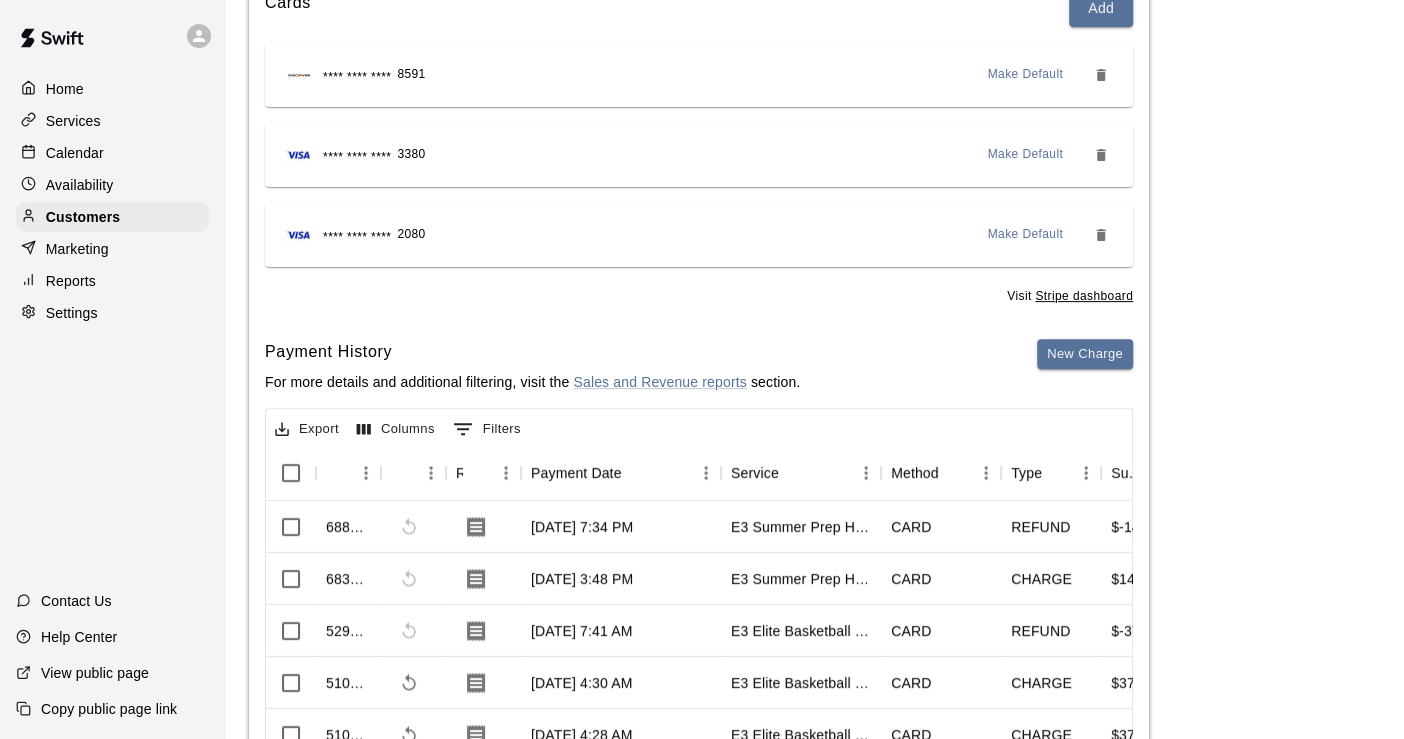 scroll, scrollTop: 333, scrollLeft: 0, axis: vertical 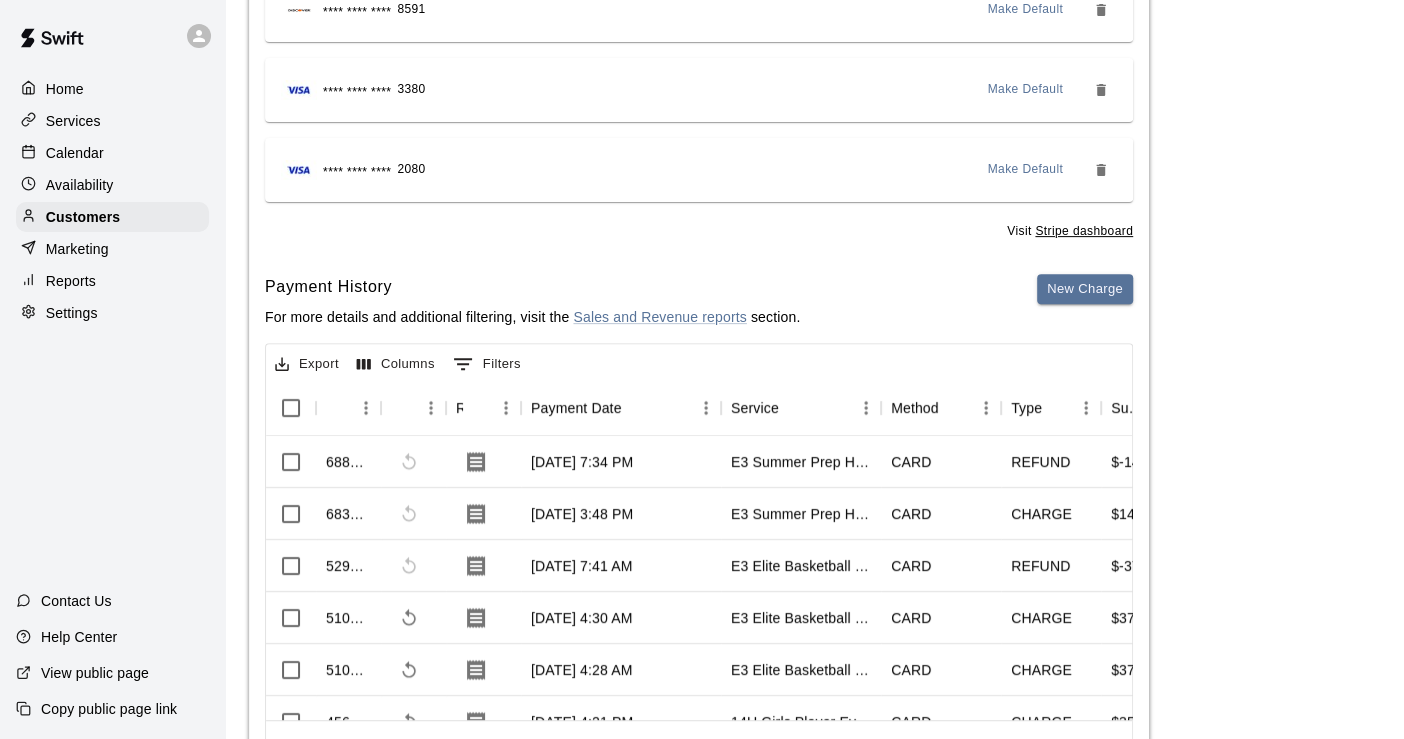 click on "Calendar" at bounding box center (75, 153) 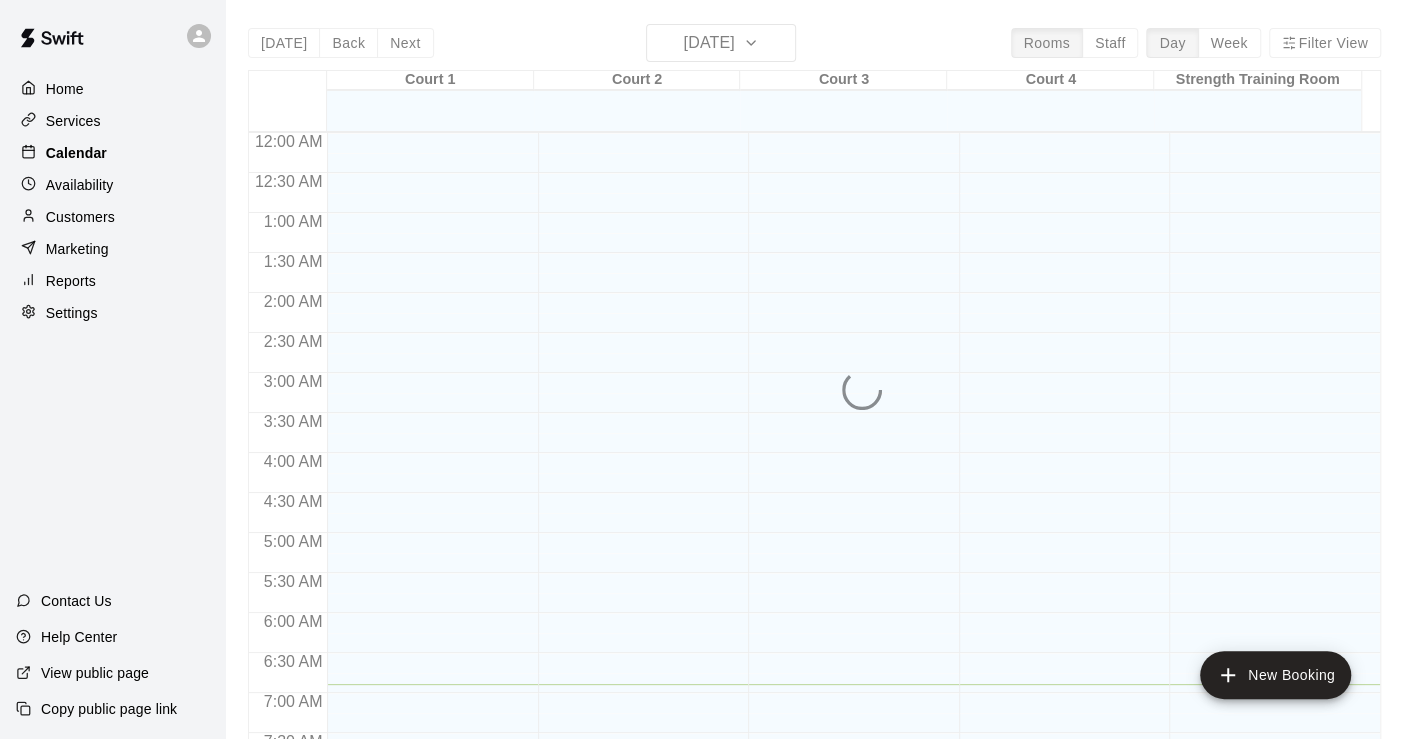 scroll, scrollTop: 550, scrollLeft: 0, axis: vertical 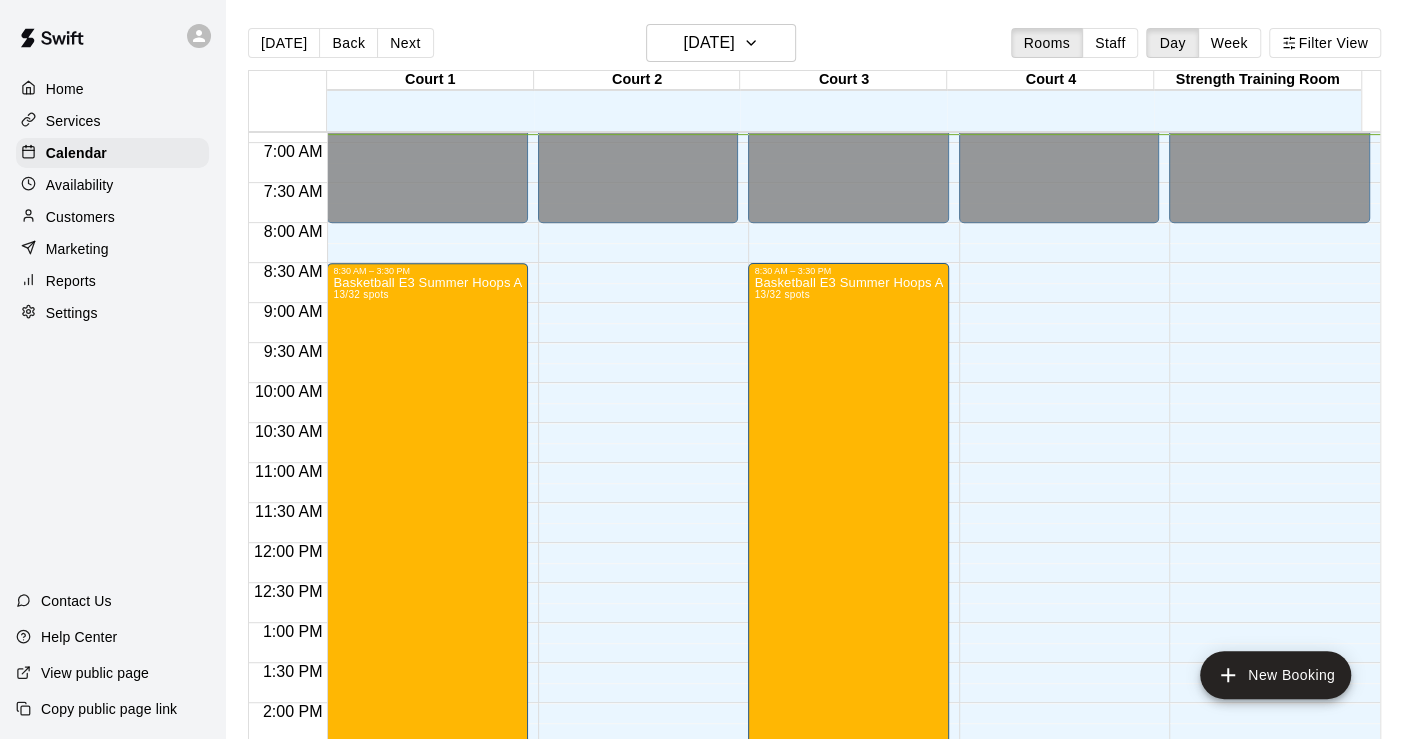 click on "Services" at bounding box center [73, 121] 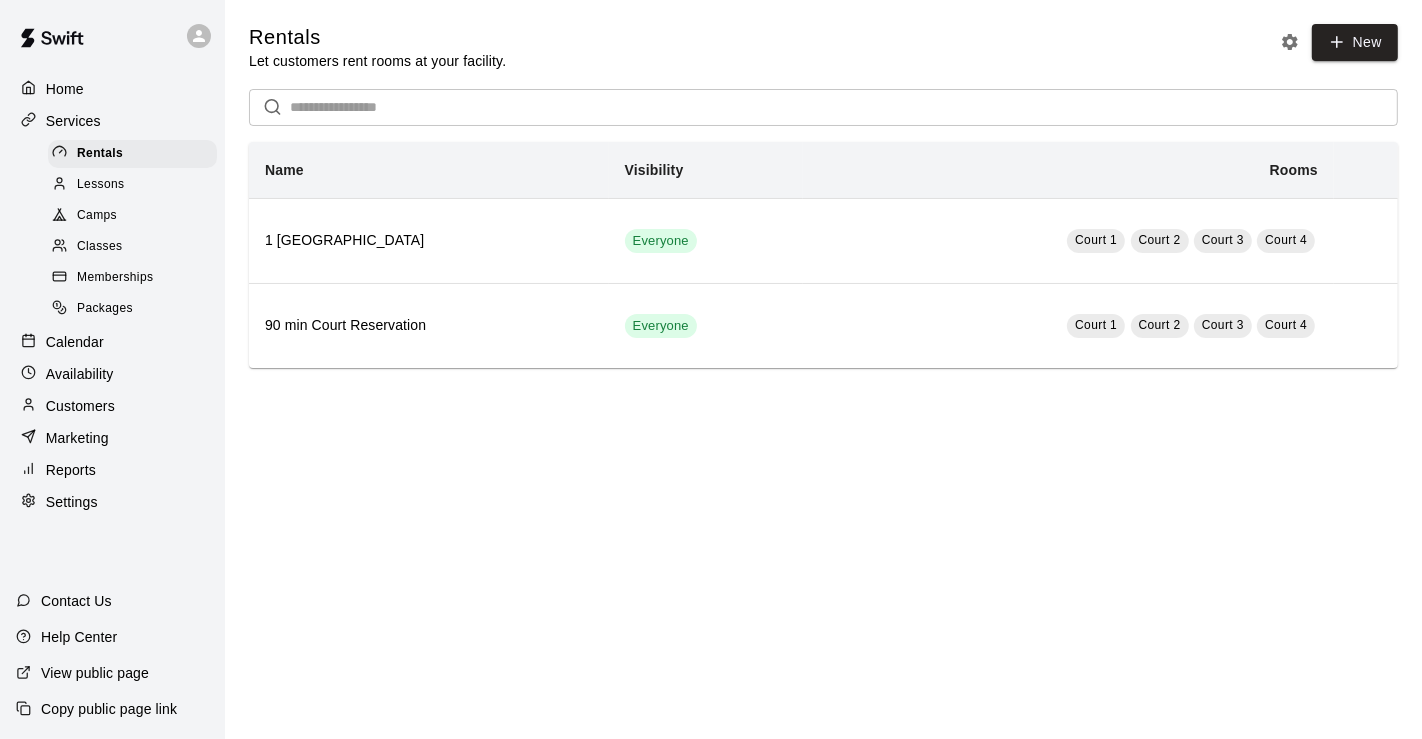 click on "Home Services Rentals Lessons Camps Classes Memberships Packages Calendar Availability Customers Marketing Reports Settings Contact Us Help Center View public page Copy public page link Rentals Let customers rent rooms at your facility.   New ​ Name Visibility Rooms 1 hr Court Reservation Everyone Court 1 Court 2 Court 3 Court 4 90 min Court Reservation Everyone Court 1 Court 2 Court 3 Court 4 Swift - Rentals Hide chevron-down" at bounding box center [711, 204] 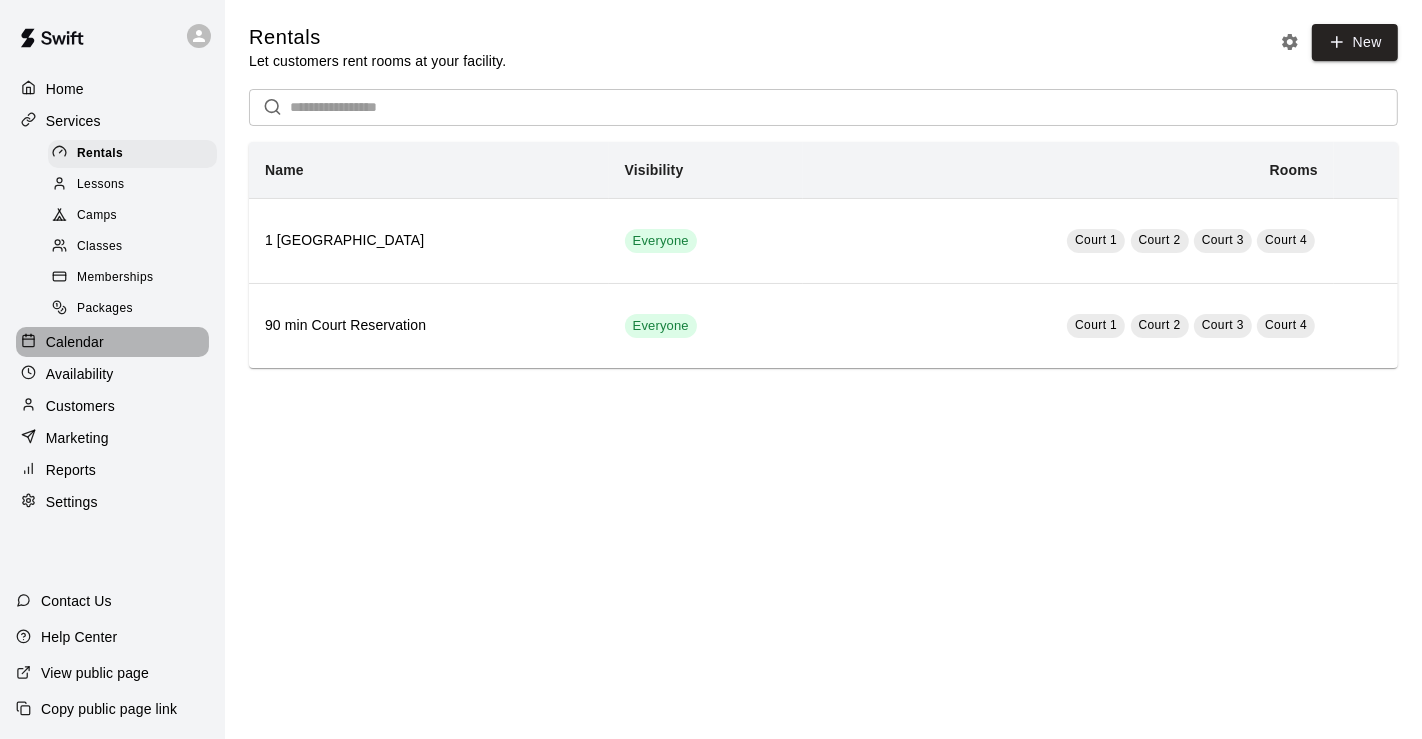click on "Calendar" at bounding box center [75, 342] 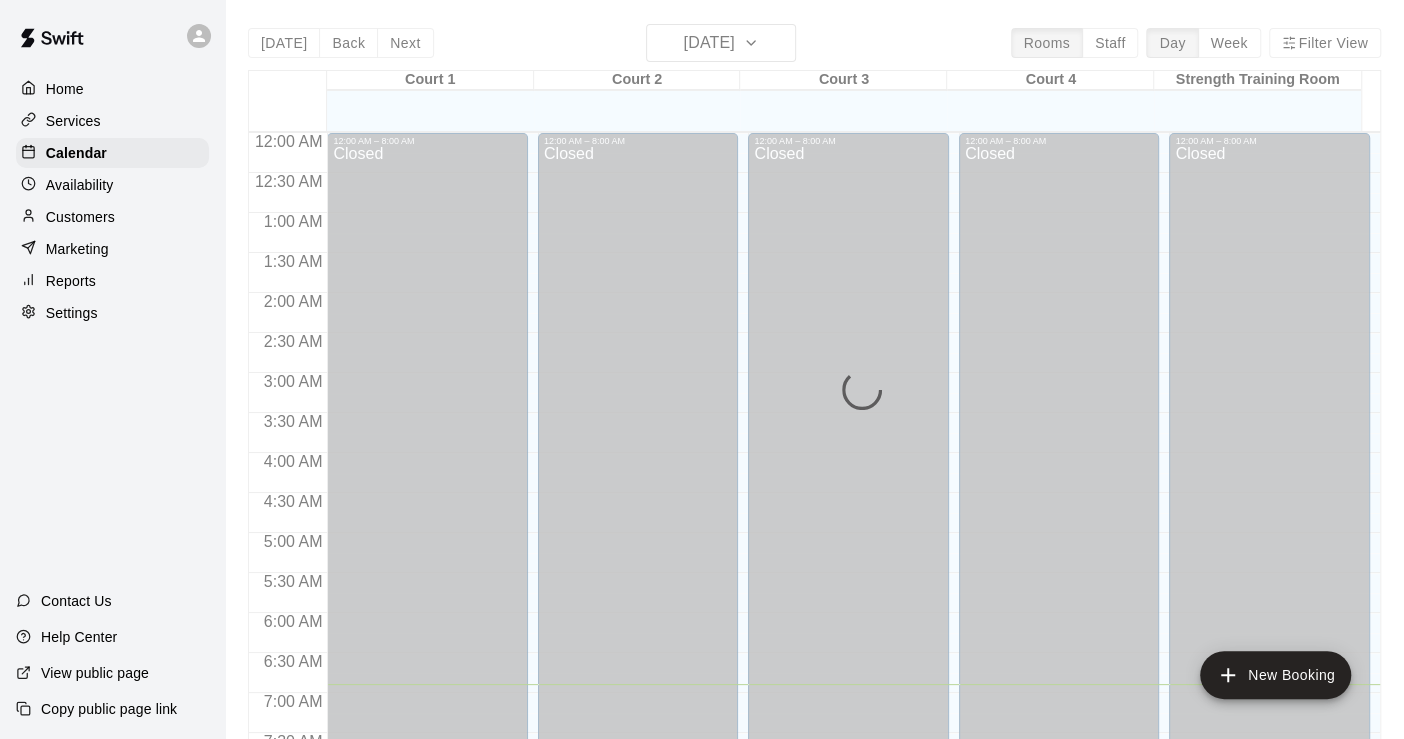 scroll, scrollTop: 551, scrollLeft: 0, axis: vertical 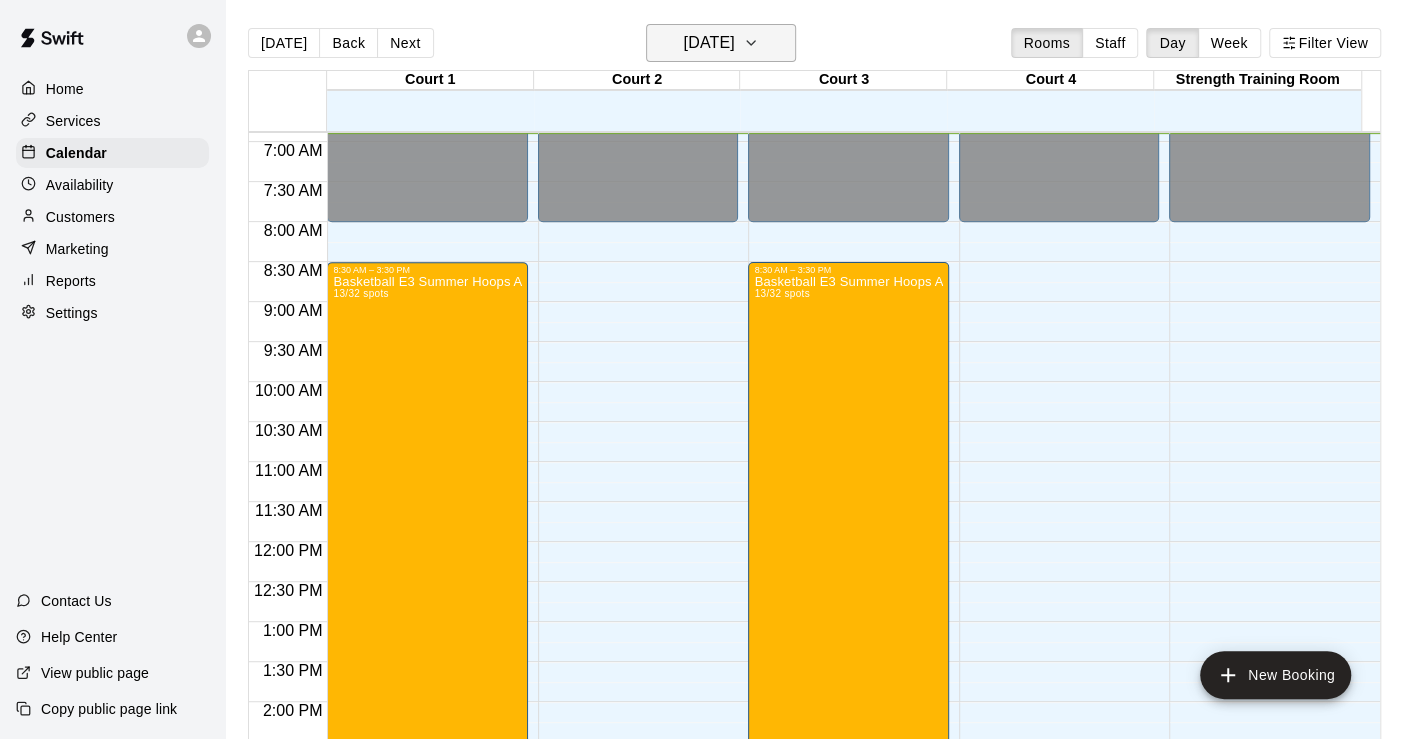 click 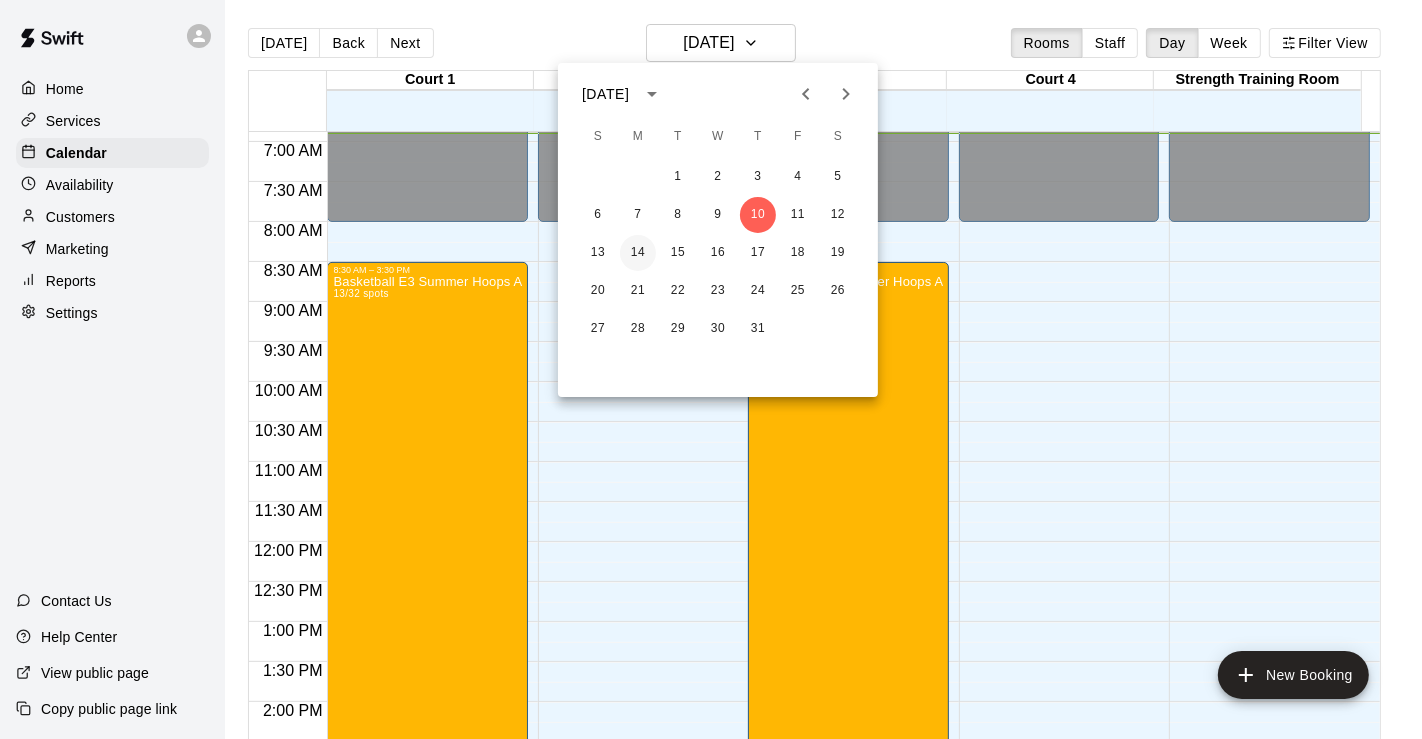 click on "14" at bounding box center (638, 253) 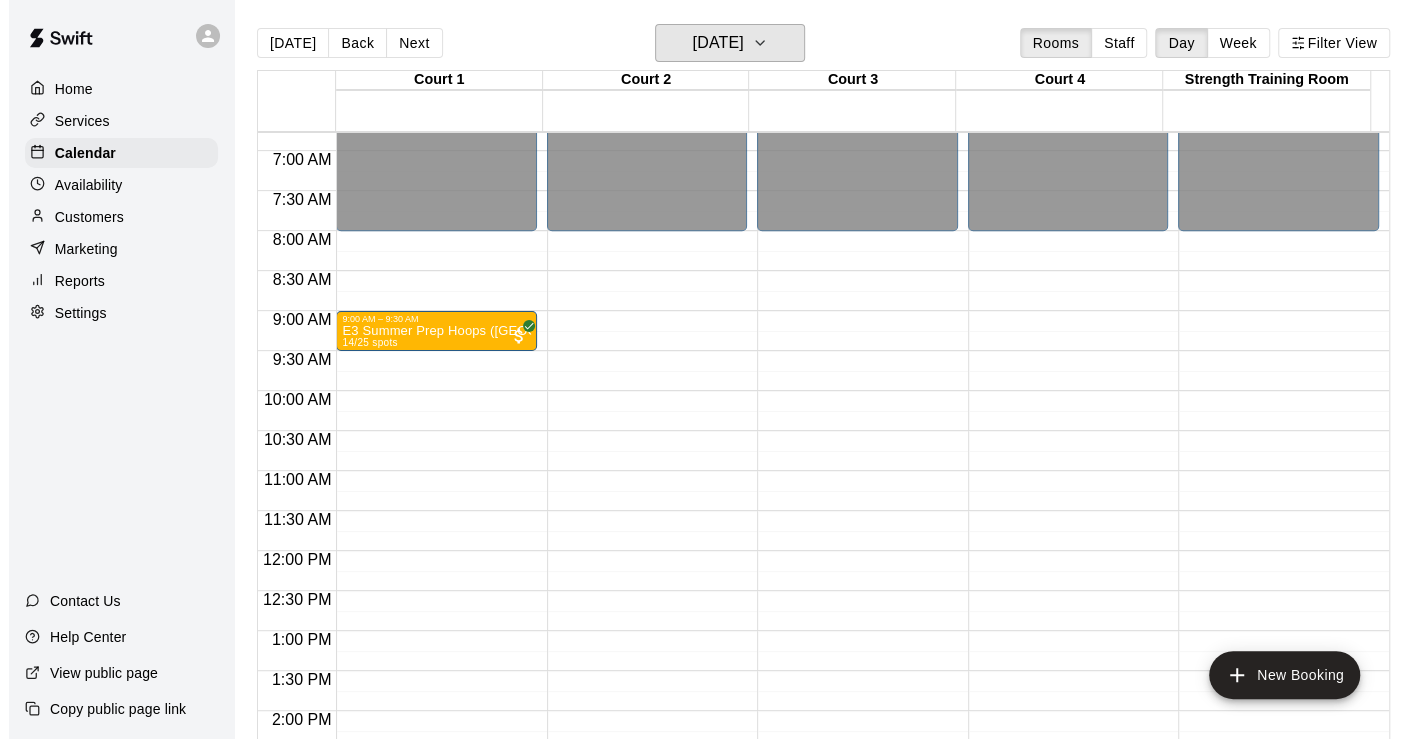 scroll, scrollTop: 551, scrollLeft: 0, axis: vertical 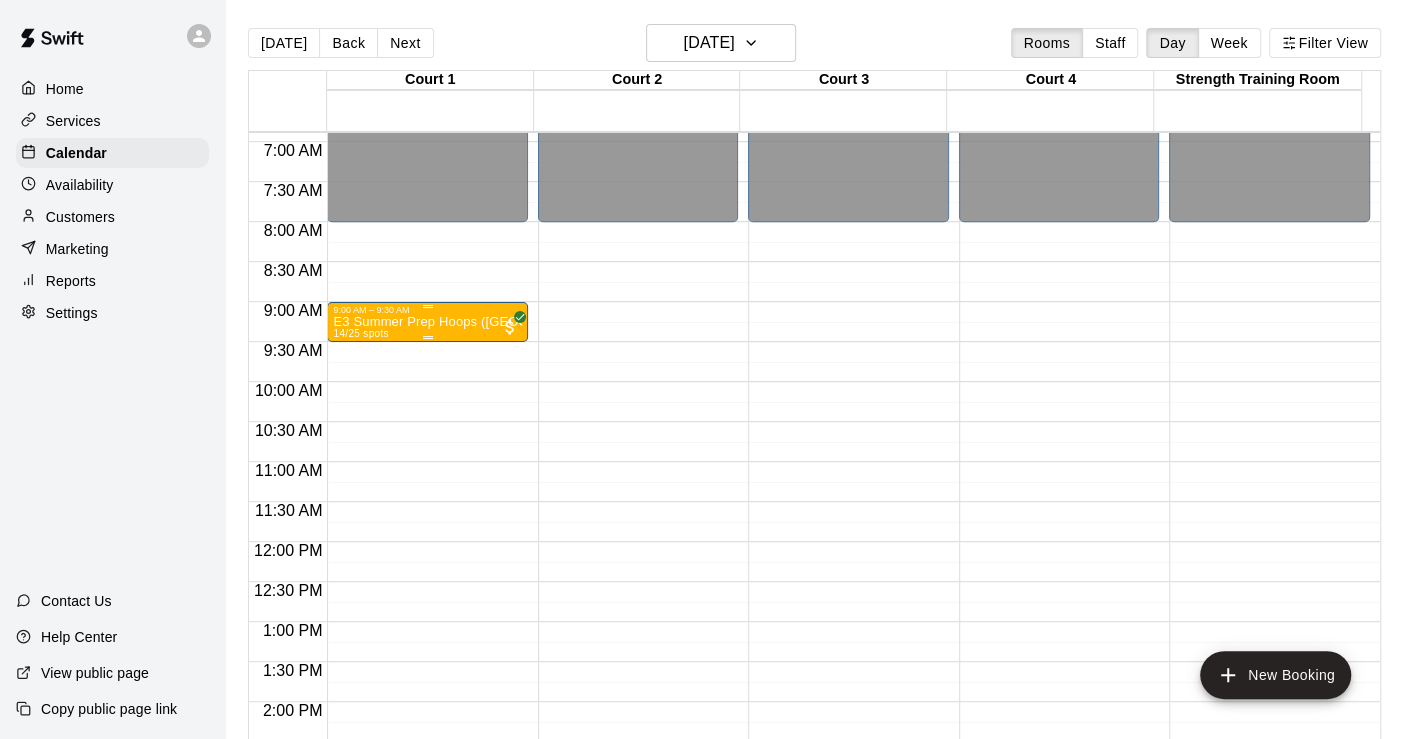 click on "E3 Summer Prep Hoops ([GEOGRAPHIC_DATA]) Chip in [GEOGRAPHIC_DATA]" at bounding box center (427, 322) 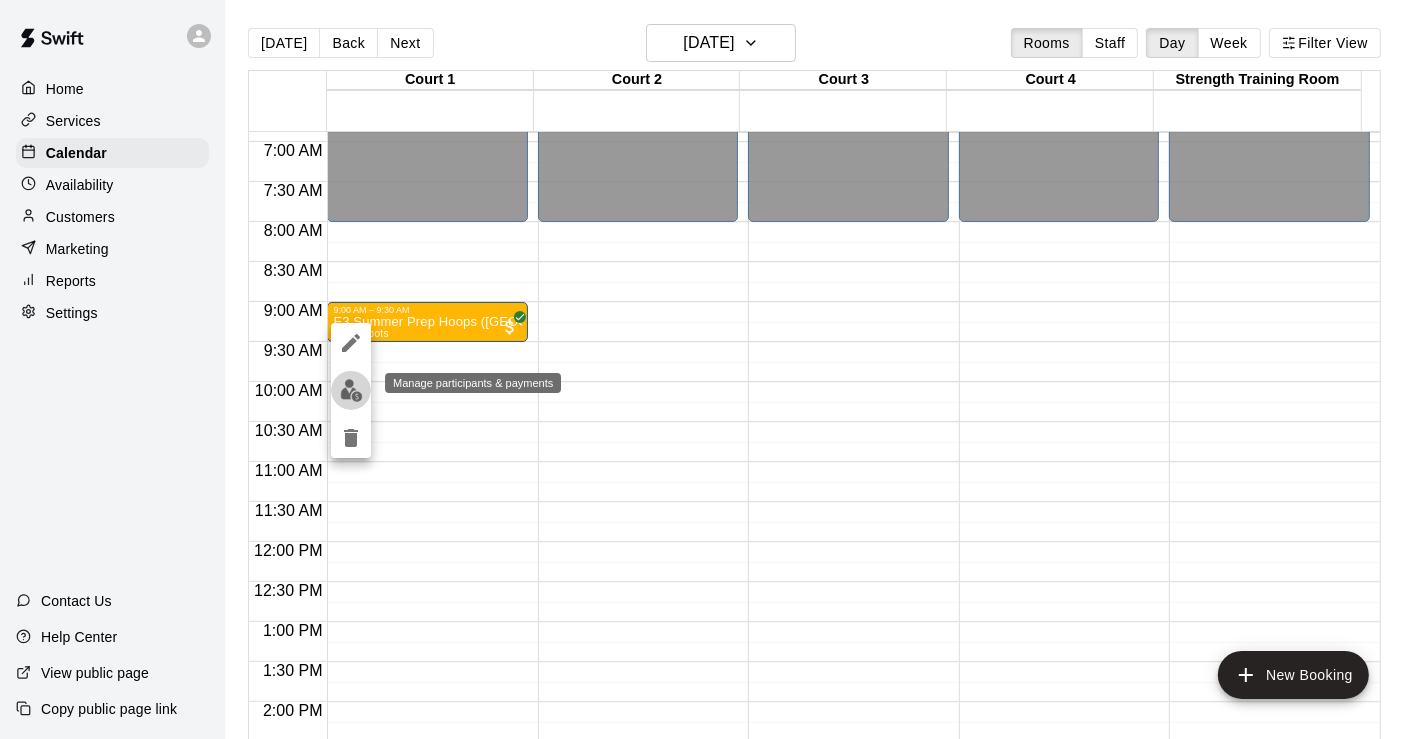 click at bounding box center [351, 390] 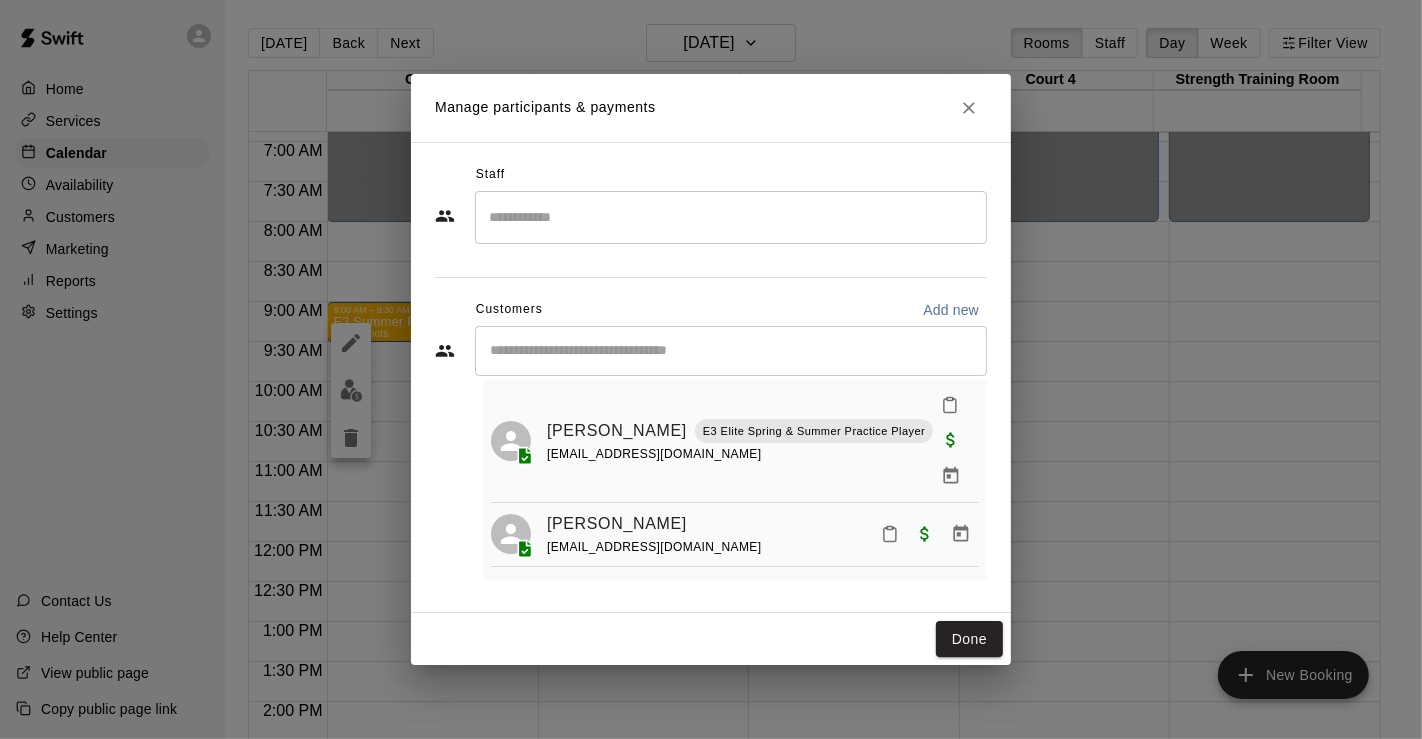 scroll, scrollTop: 222, scrollLeft: 0, axis: vertical 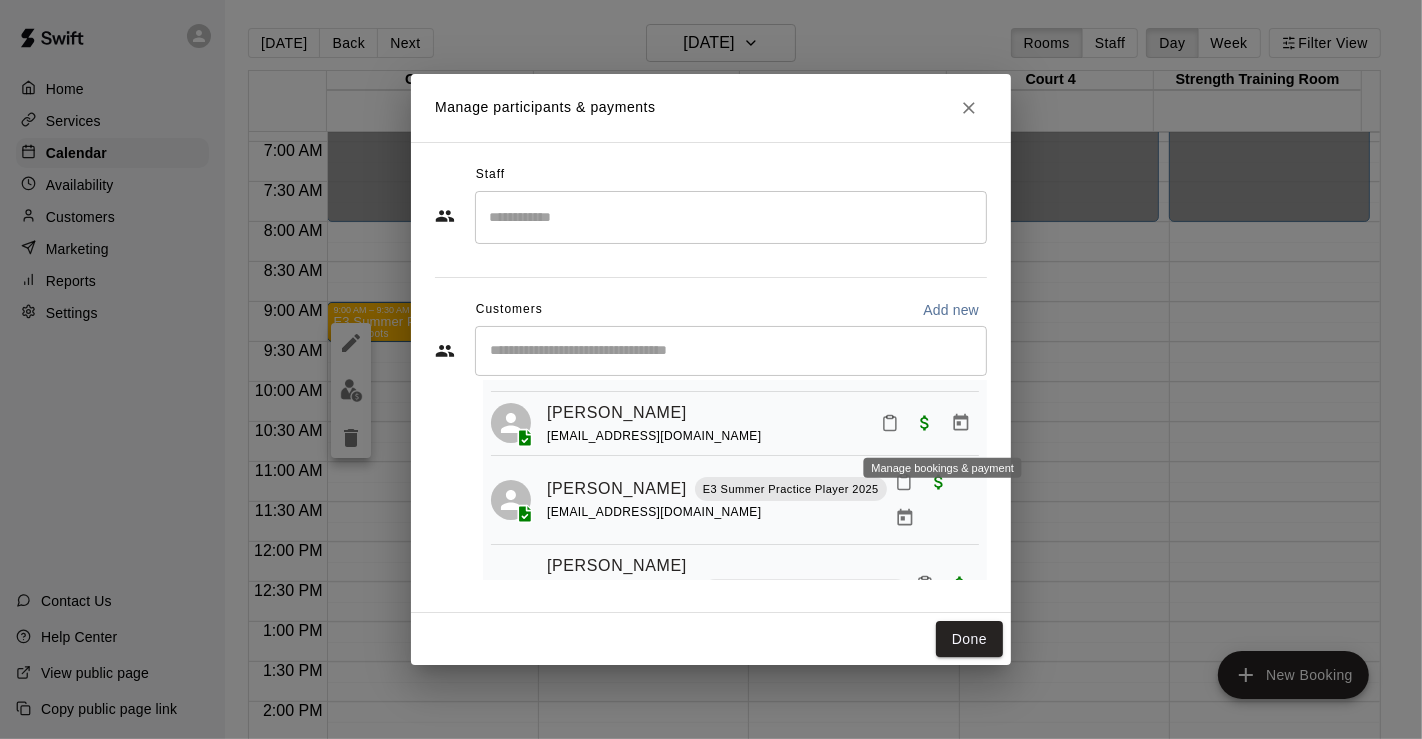 click 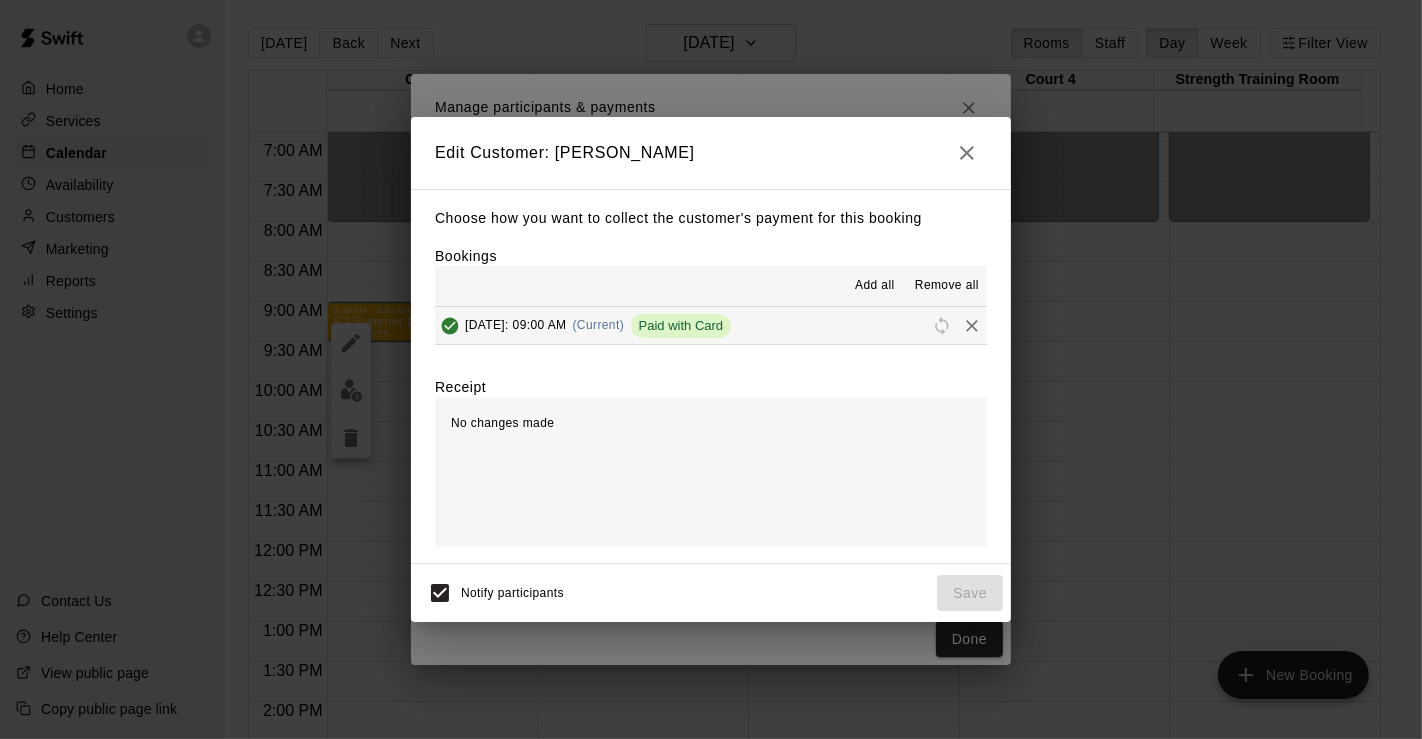 click on "Remove all" at bounding box center (947, 286) 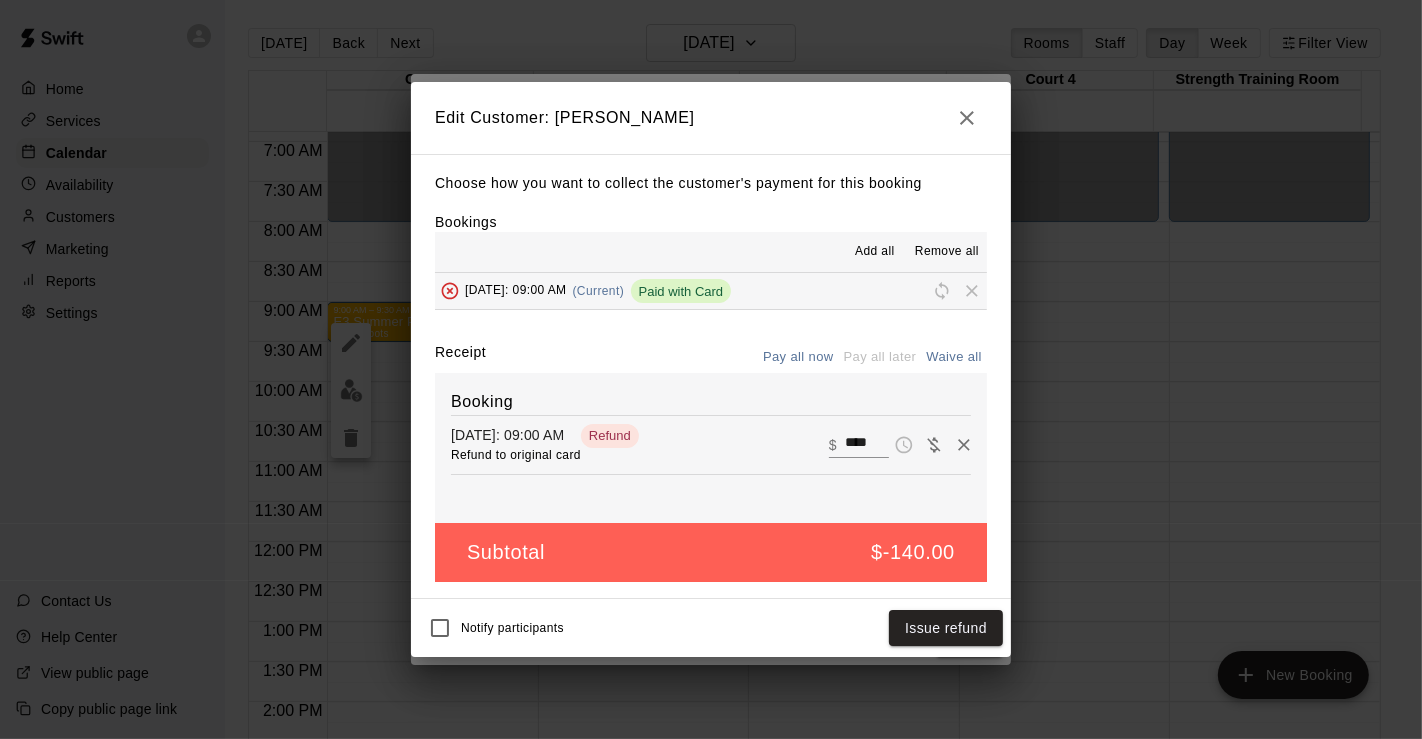 click on "Waive all" at bounding box center (954, 357) 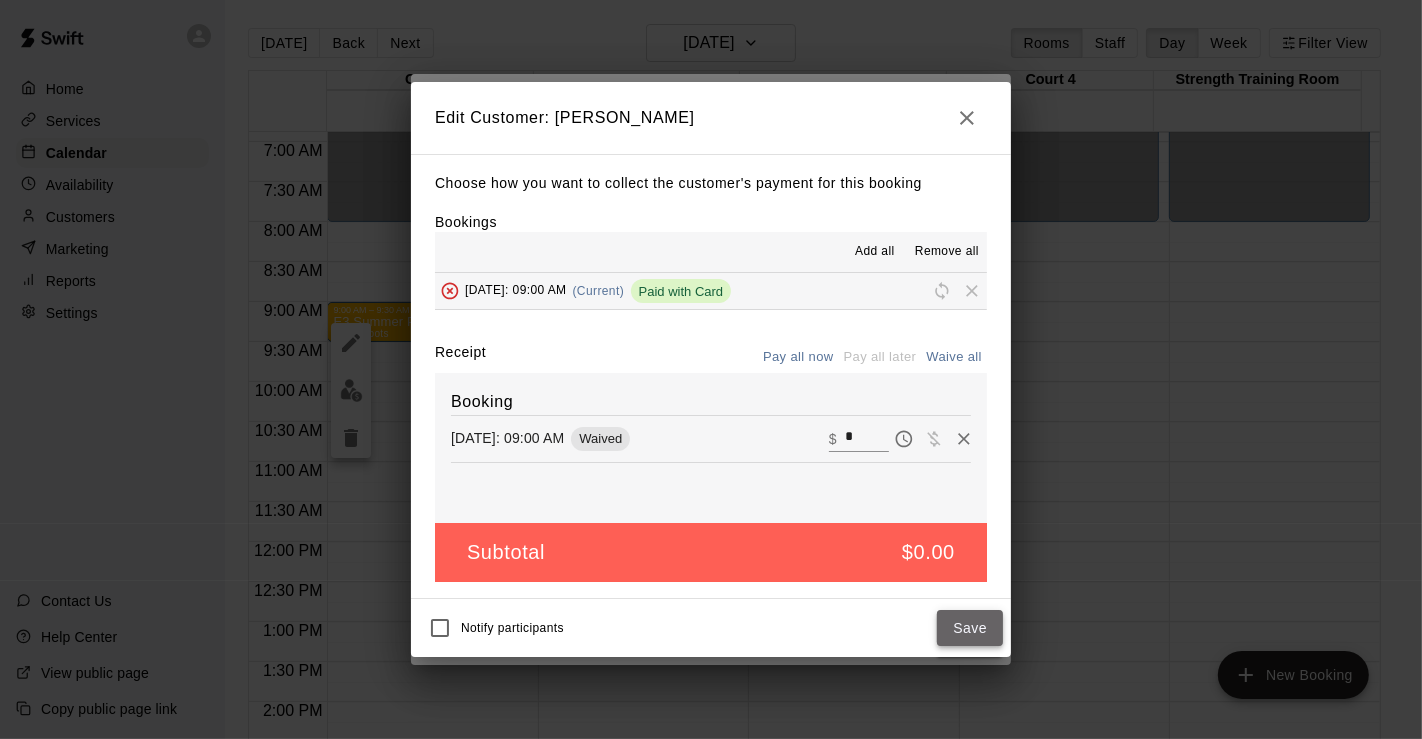 click on "Save" at bounding box center [970, 628] 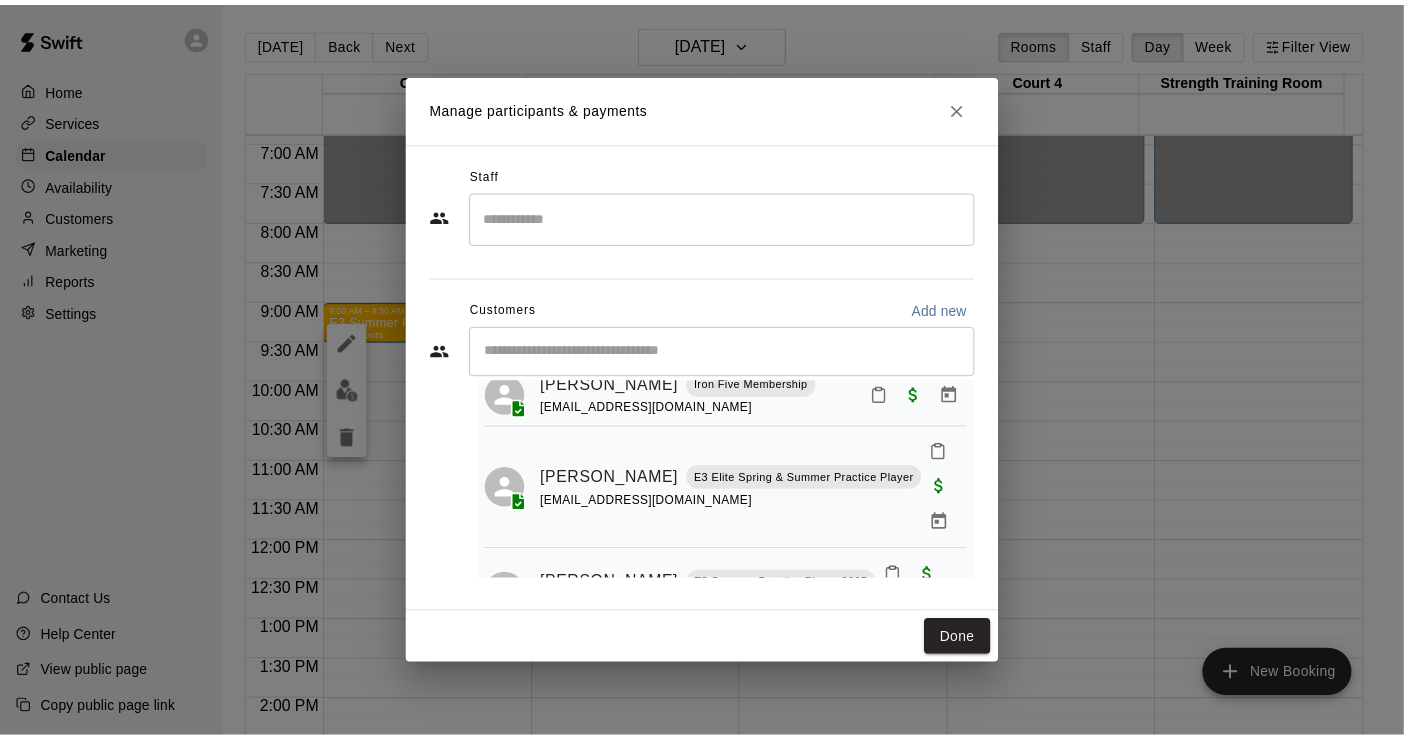 scroll, scrollTop: 0, scrollLeft: 0, axis: both 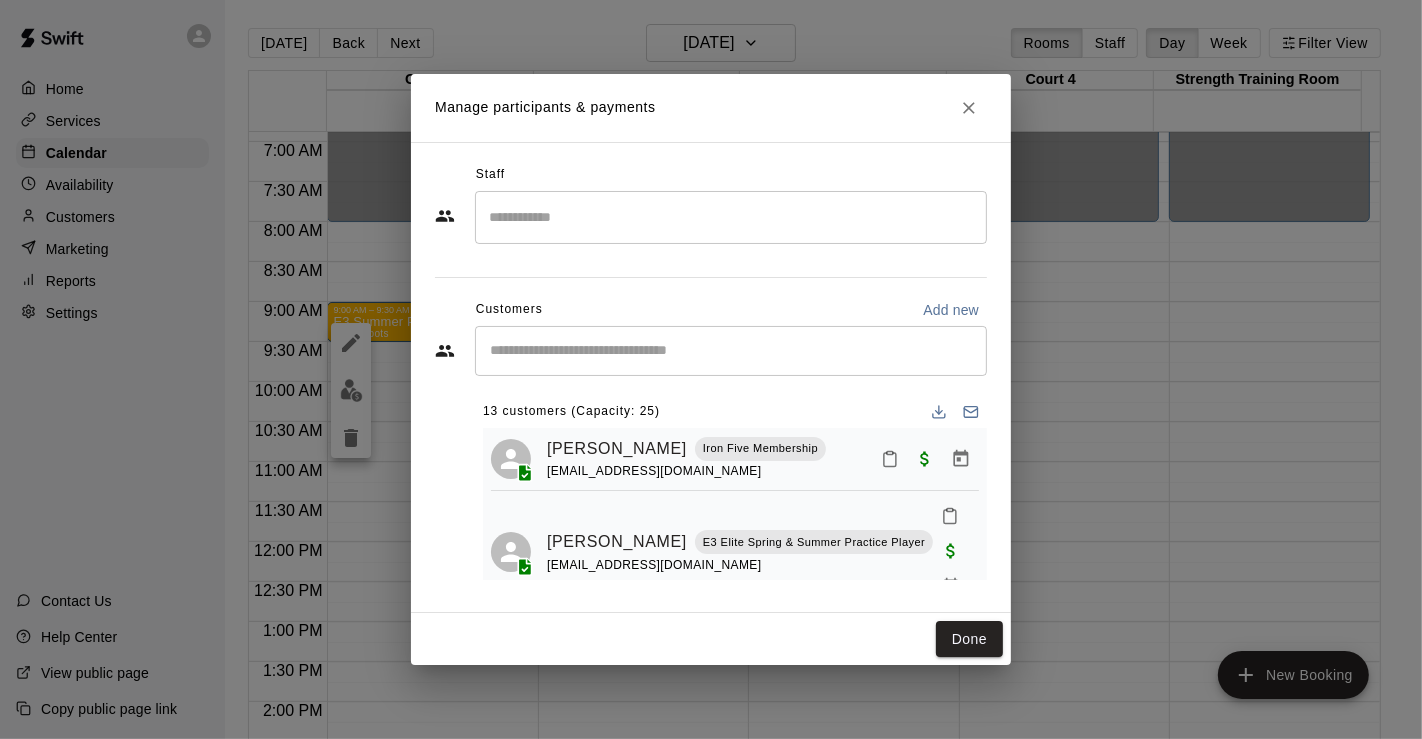 click at bounding box center [969, 108] 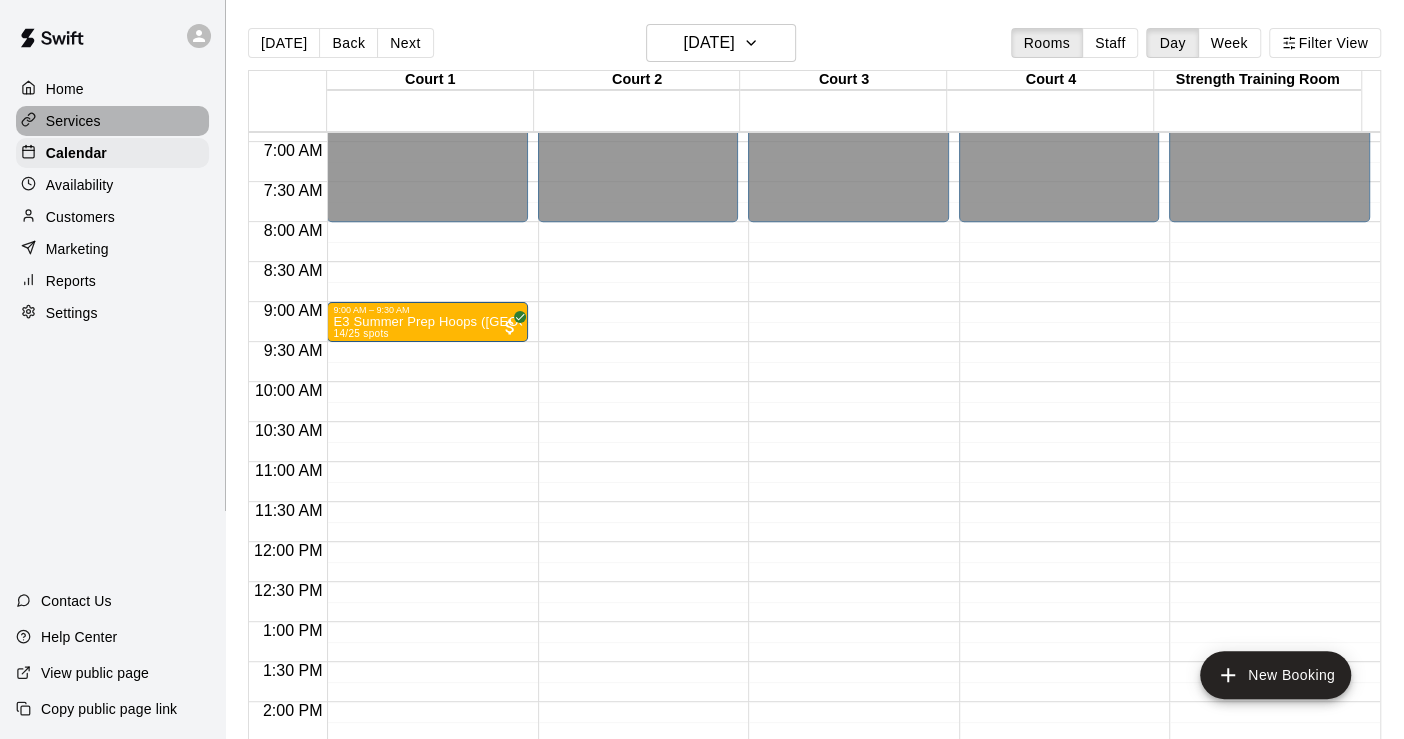 click on "Services" at bounding box center (73, 121) 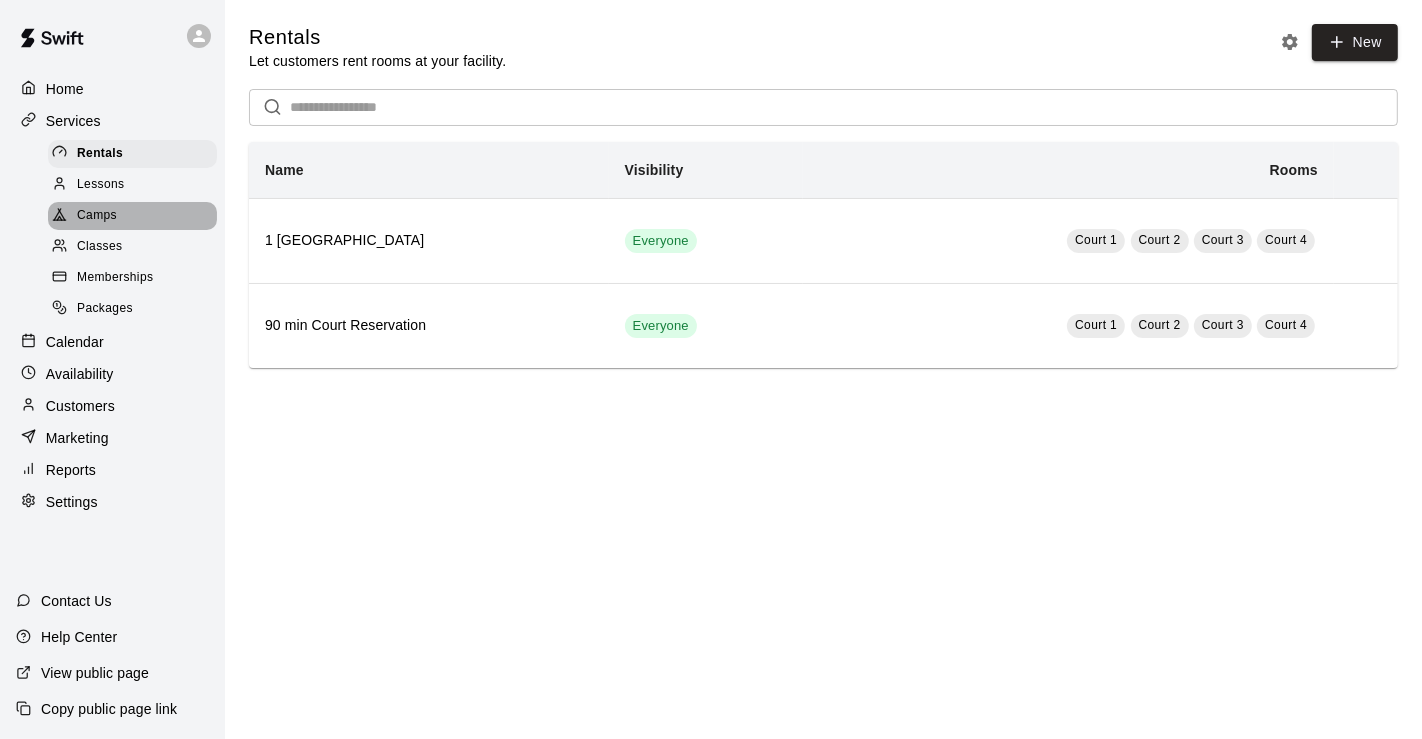 click on "Camps" at bounding box center [97, 216] 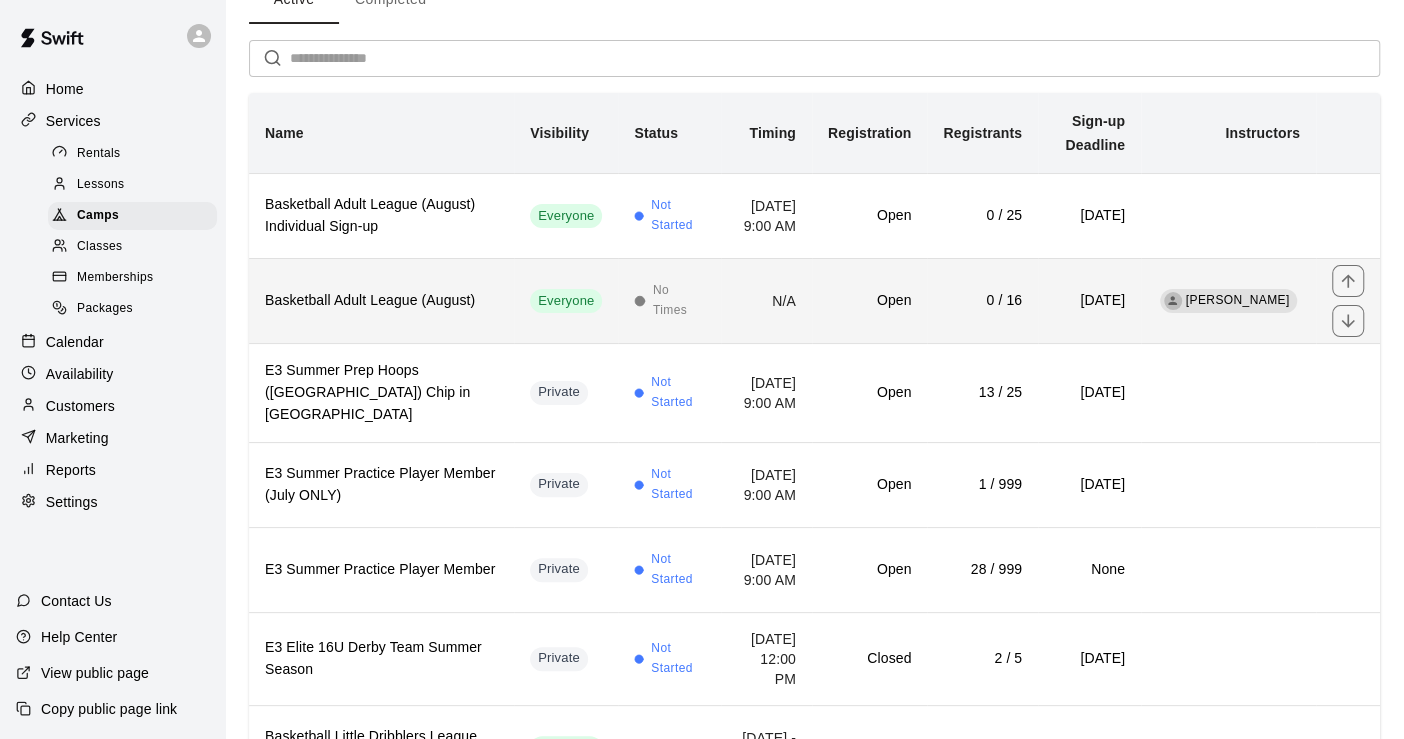scroll, scrollTop: 222, scrollLeft: 0, axis: vertical 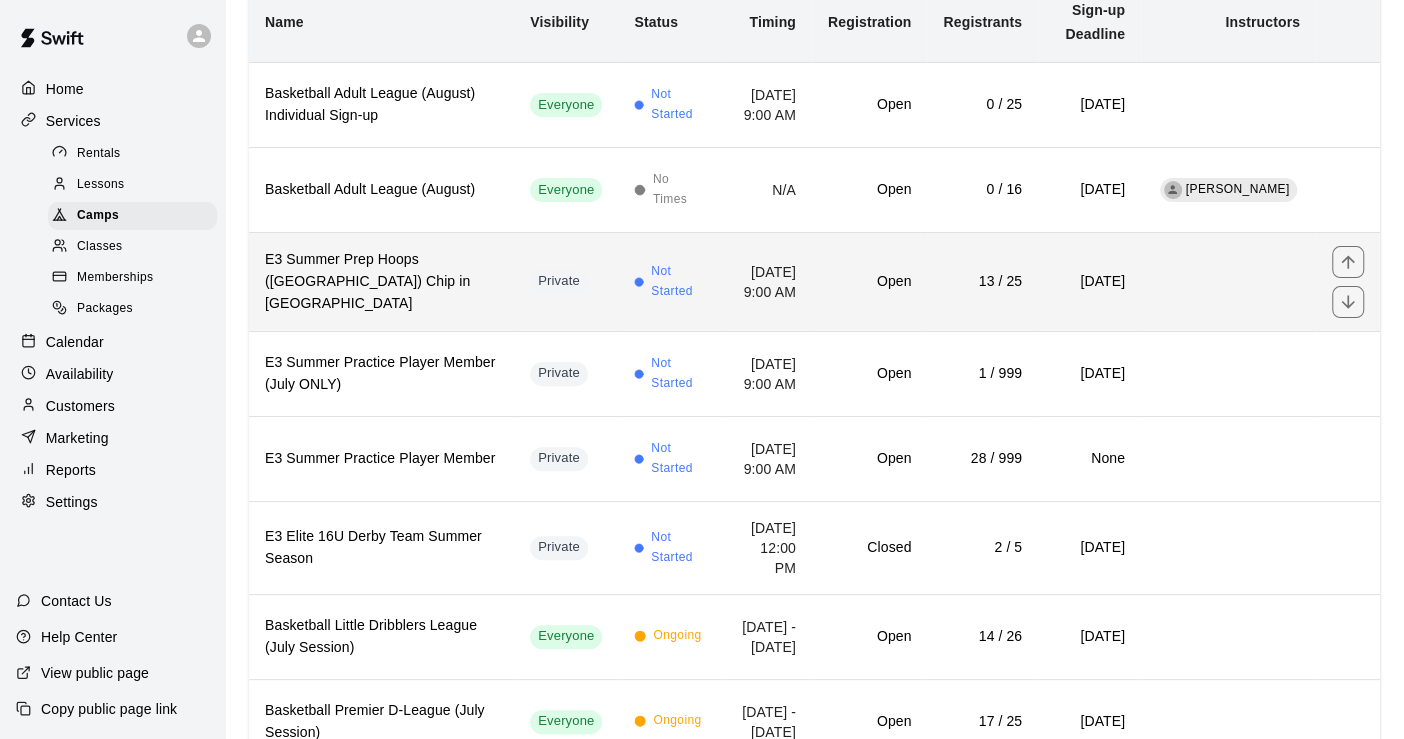 click on "E3 Summer Prep Hoops ([GEOGRAPHIC_DATA]) Chip in [GEOGRAPHIC_DATA]" at bounding box center (381, 282) 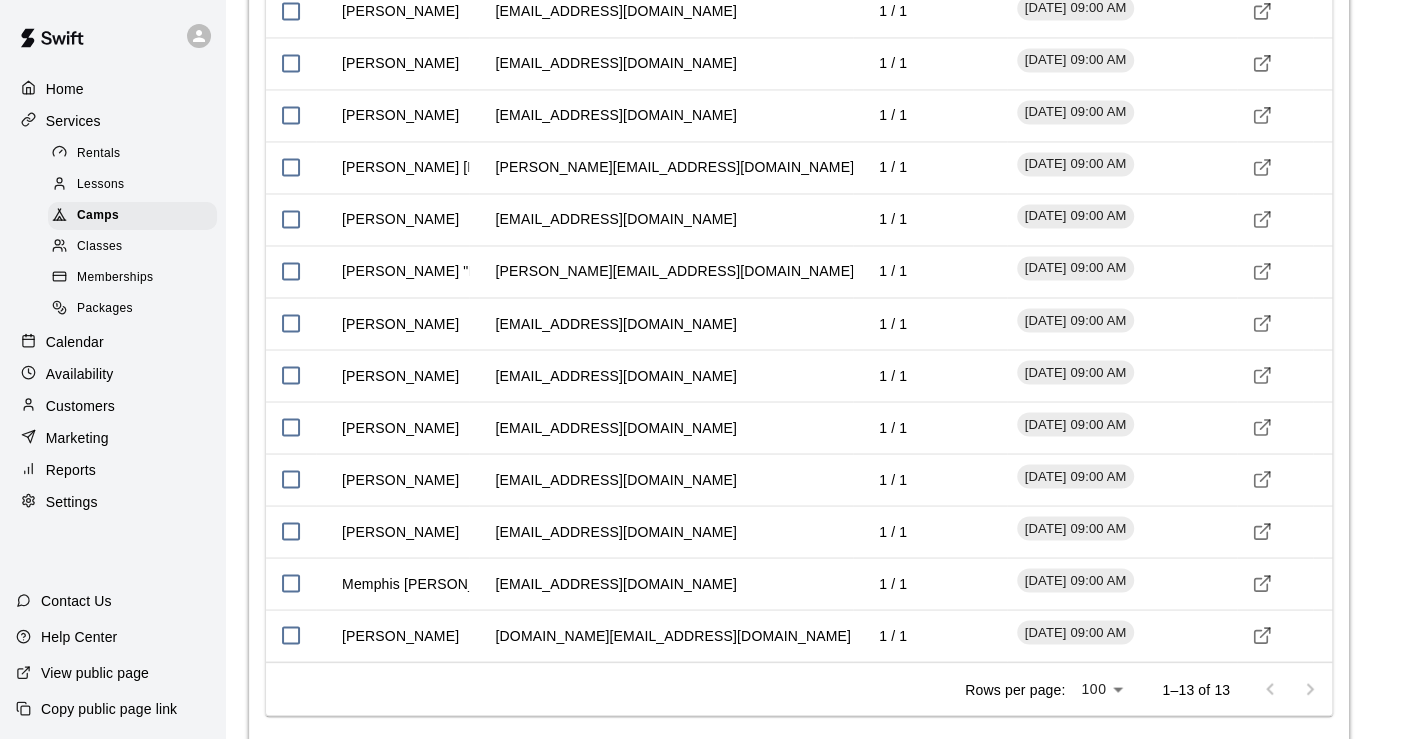 scroll, scrollTop: 2100, scrollLeft: 0, axis: vertical 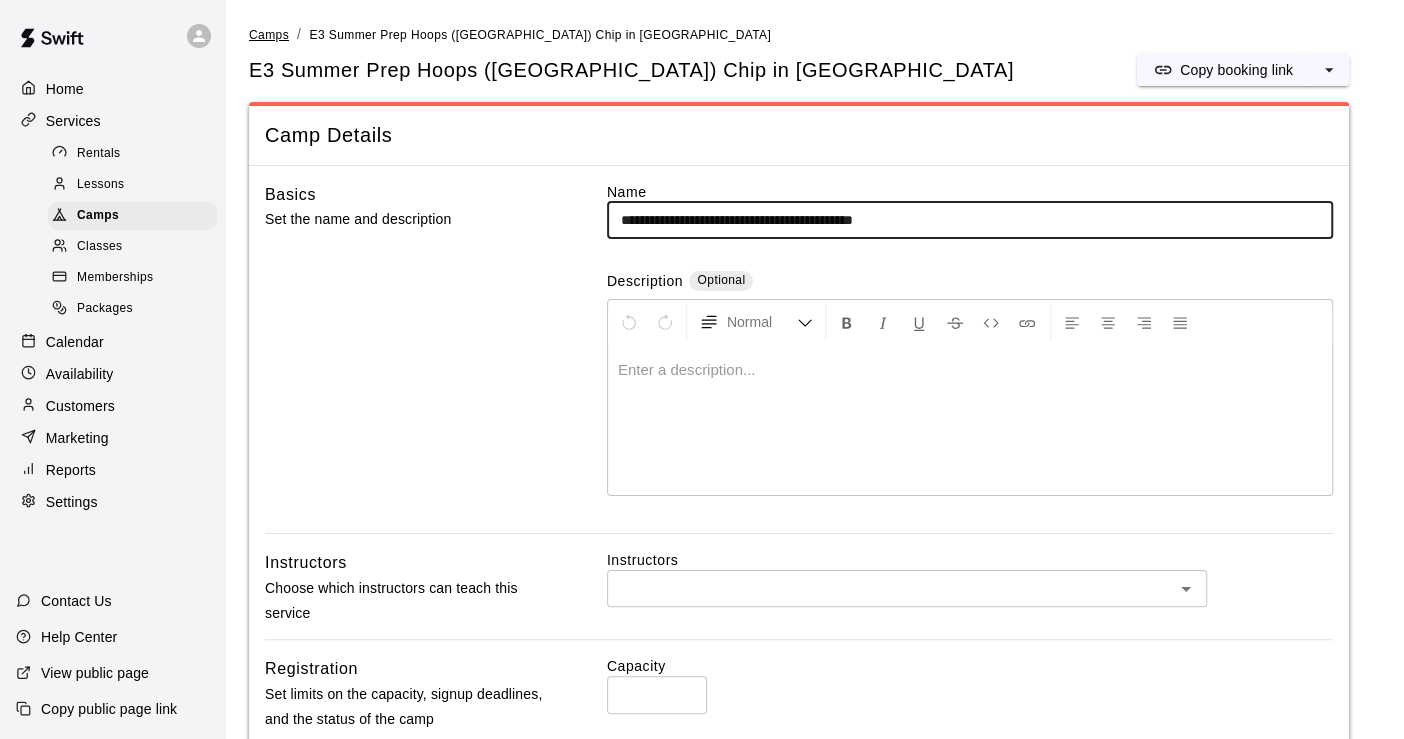 click on "Camps" at bounding box center (269, 35) 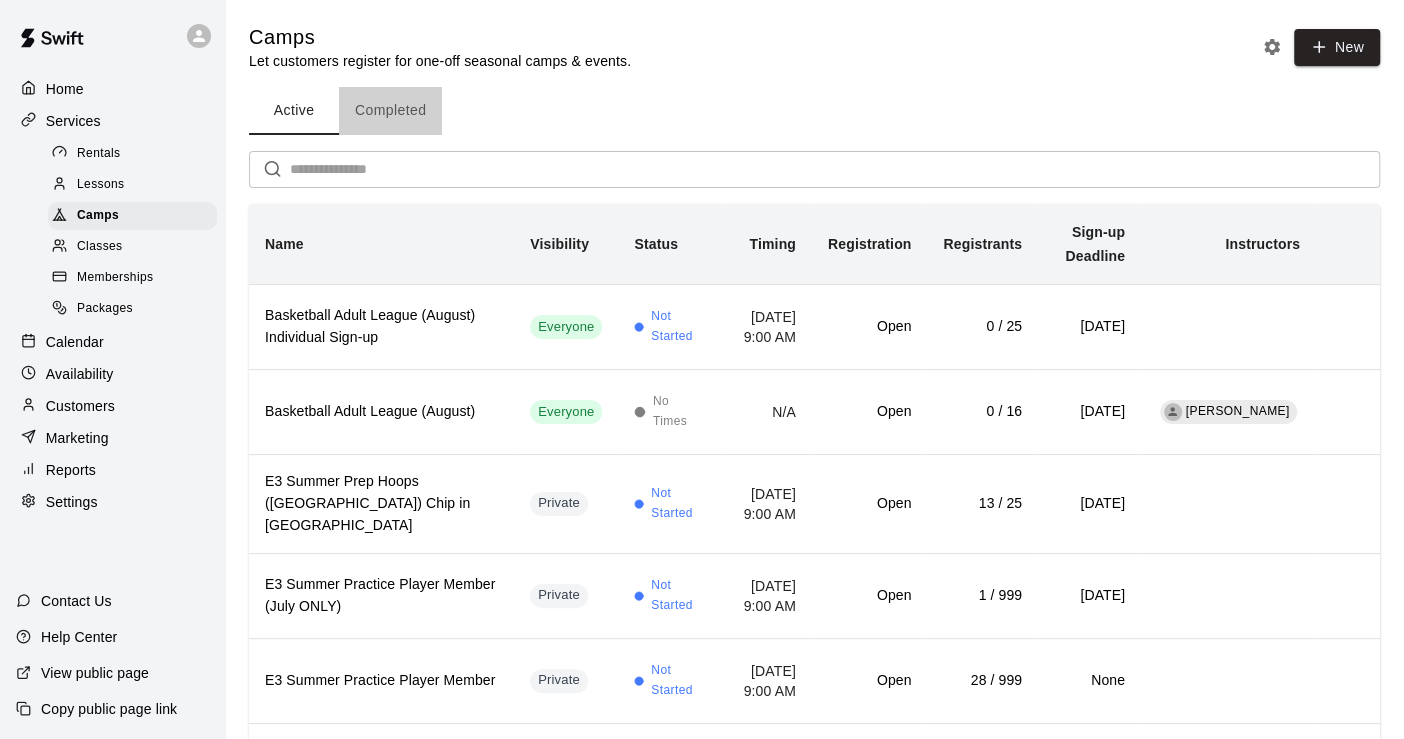 click on "Completed" at bounding box center [390, 111] 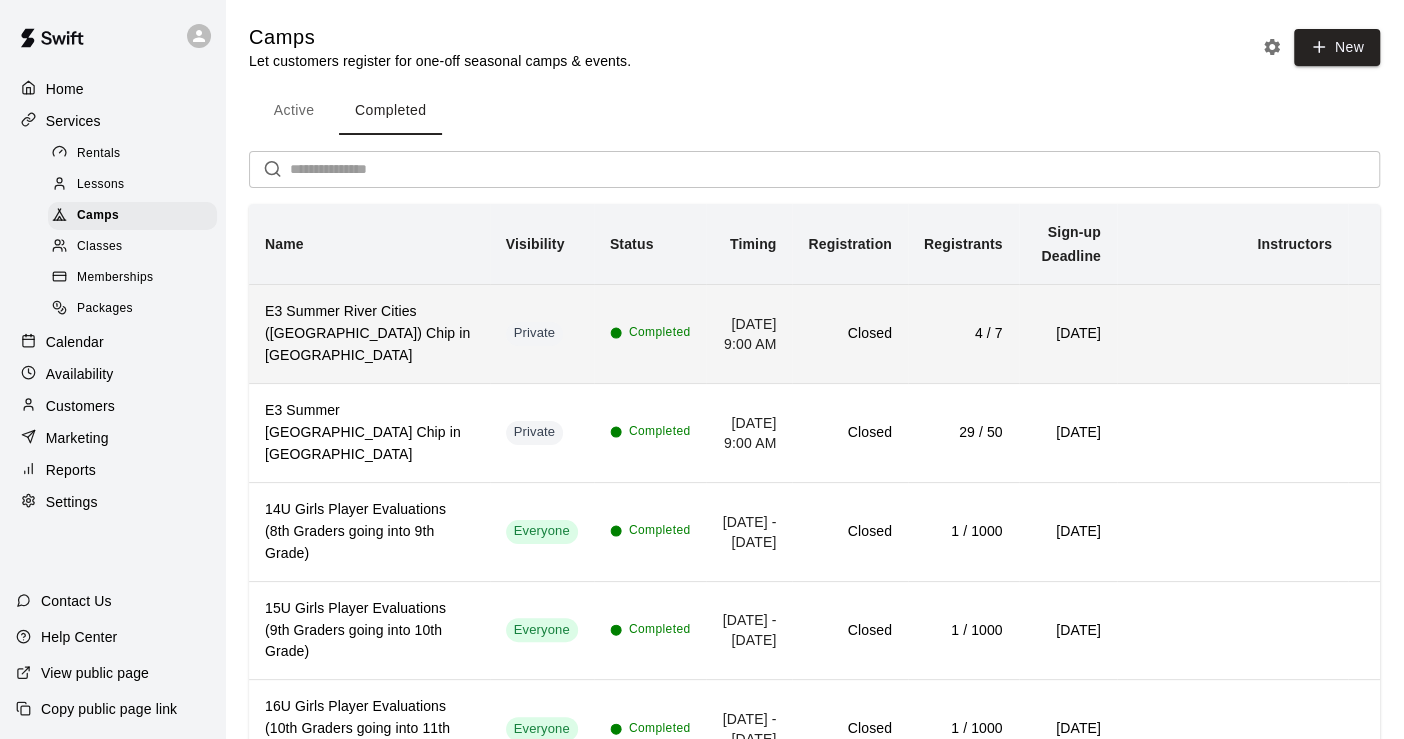 click on "E3 Summer River Cities ([GEOGRAPHIC_DATA]) Chip in [GEOGRAPHIC_DATA]" at bounding box center [369, 334] 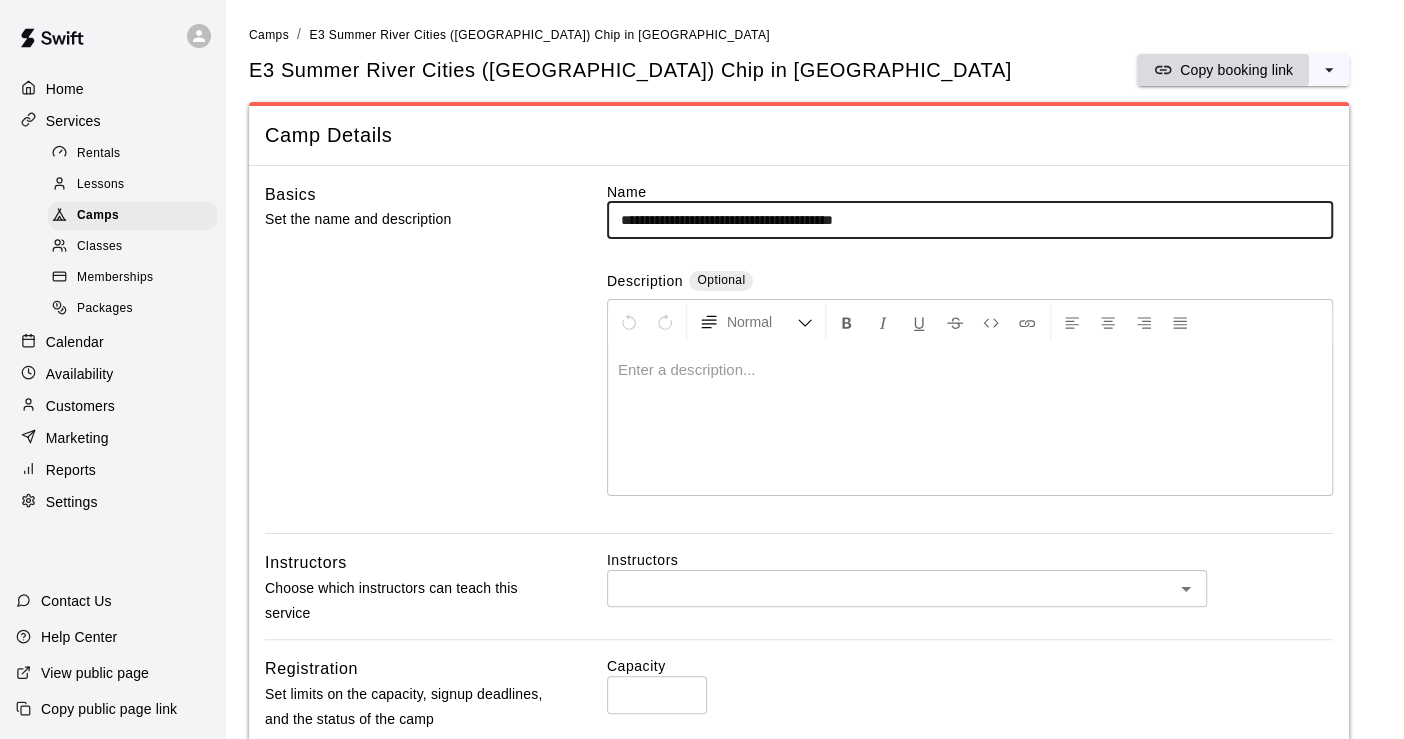 click on "Copy booking link" at bounding box center [1236, 70] 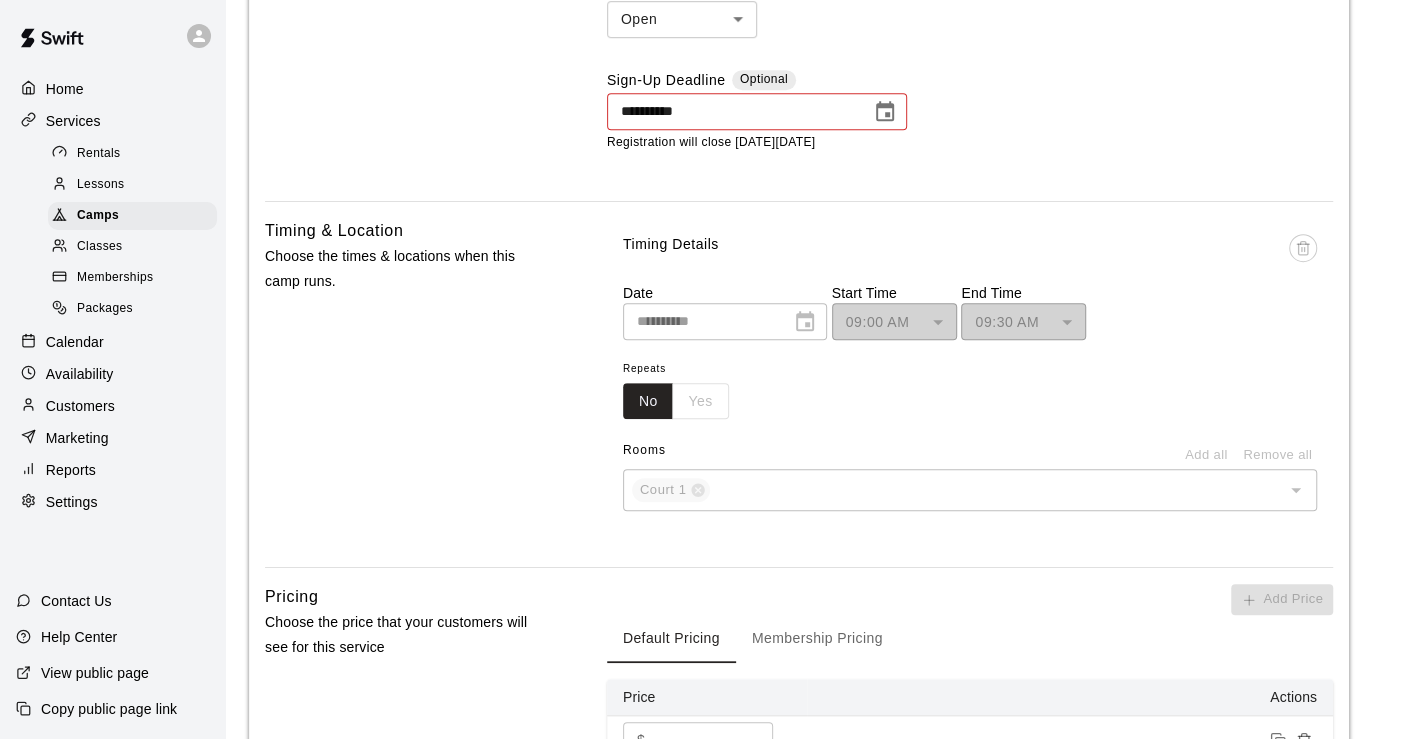 scroll, scrollTop: 666, scrollLeft: 0, axis: vertical 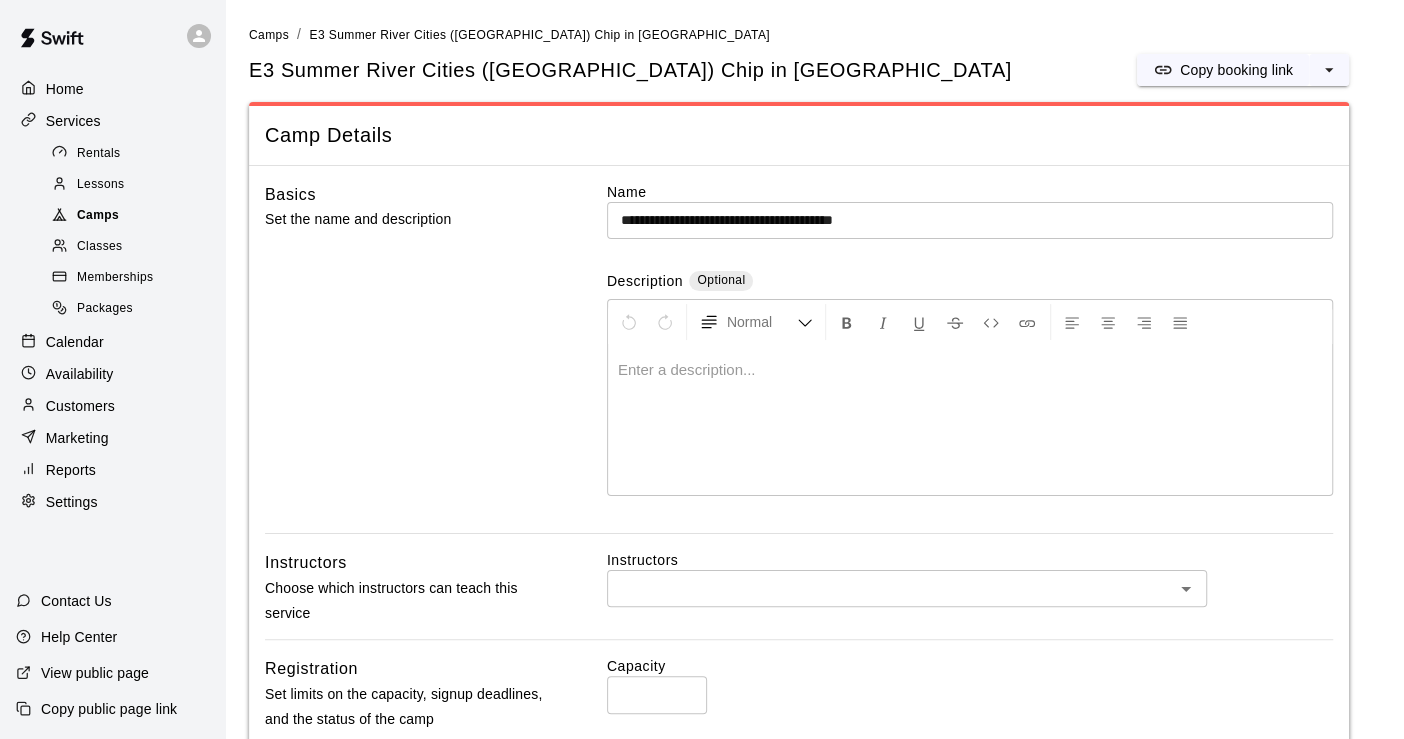 click on "Camps" at bounding box center (98, 216) 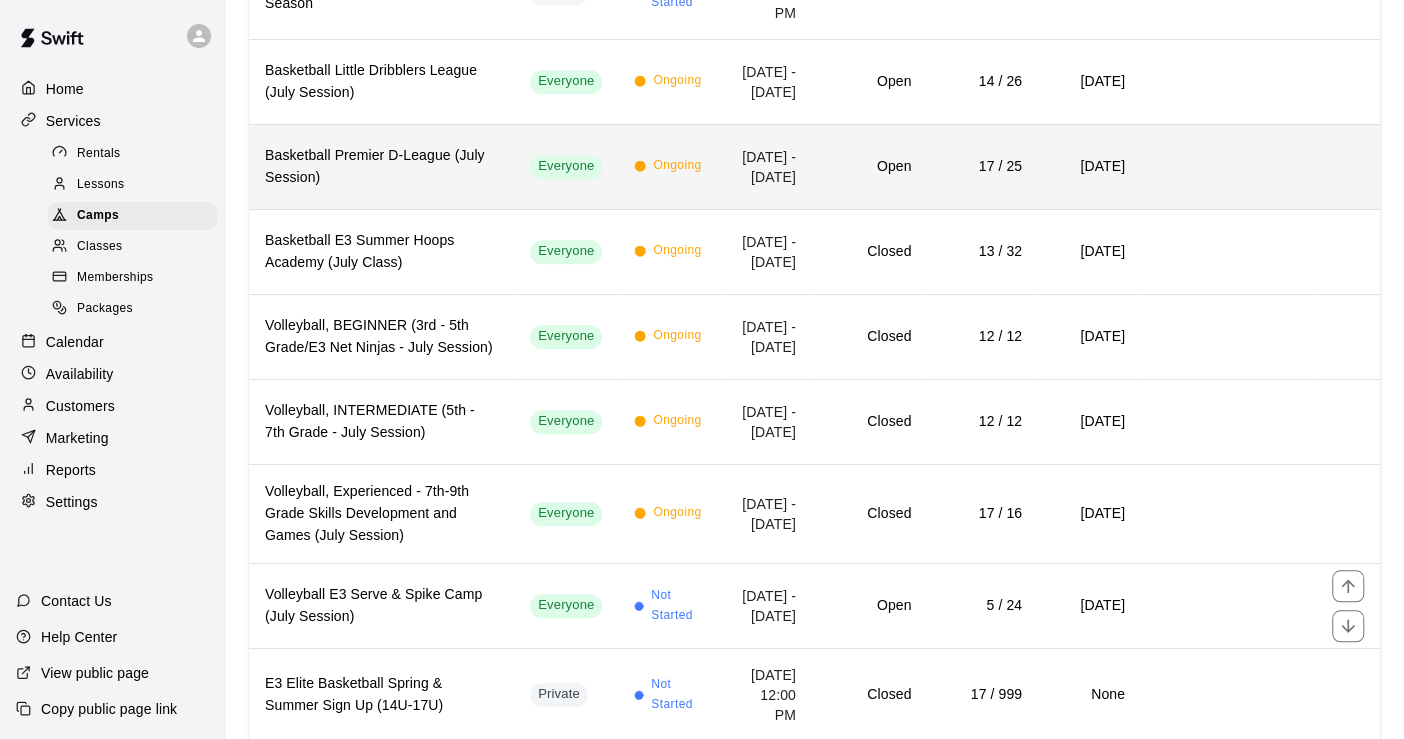 scroll, scrollTop: 888, scrollLeft: 0, axis: vertical 